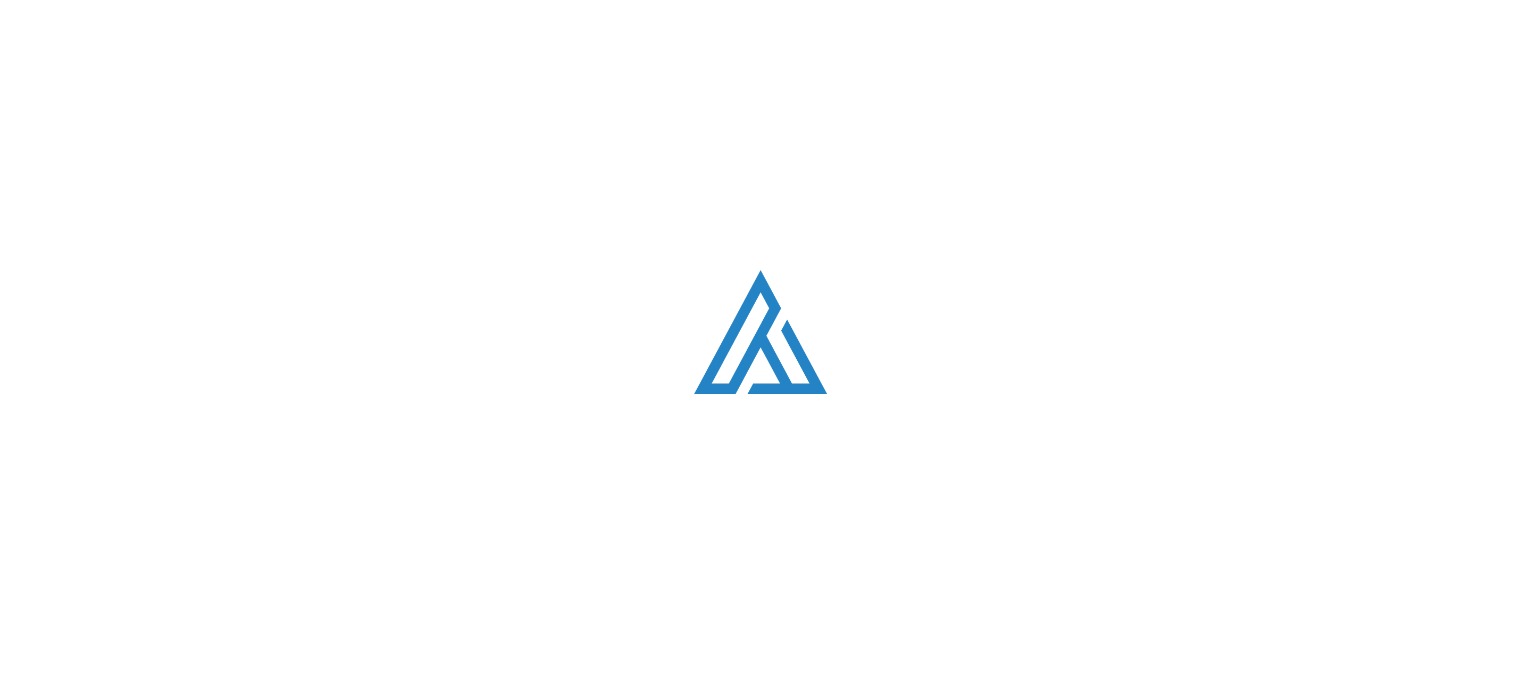 scroll, scrollTop: 0, scrollLeft: 0, axis: both 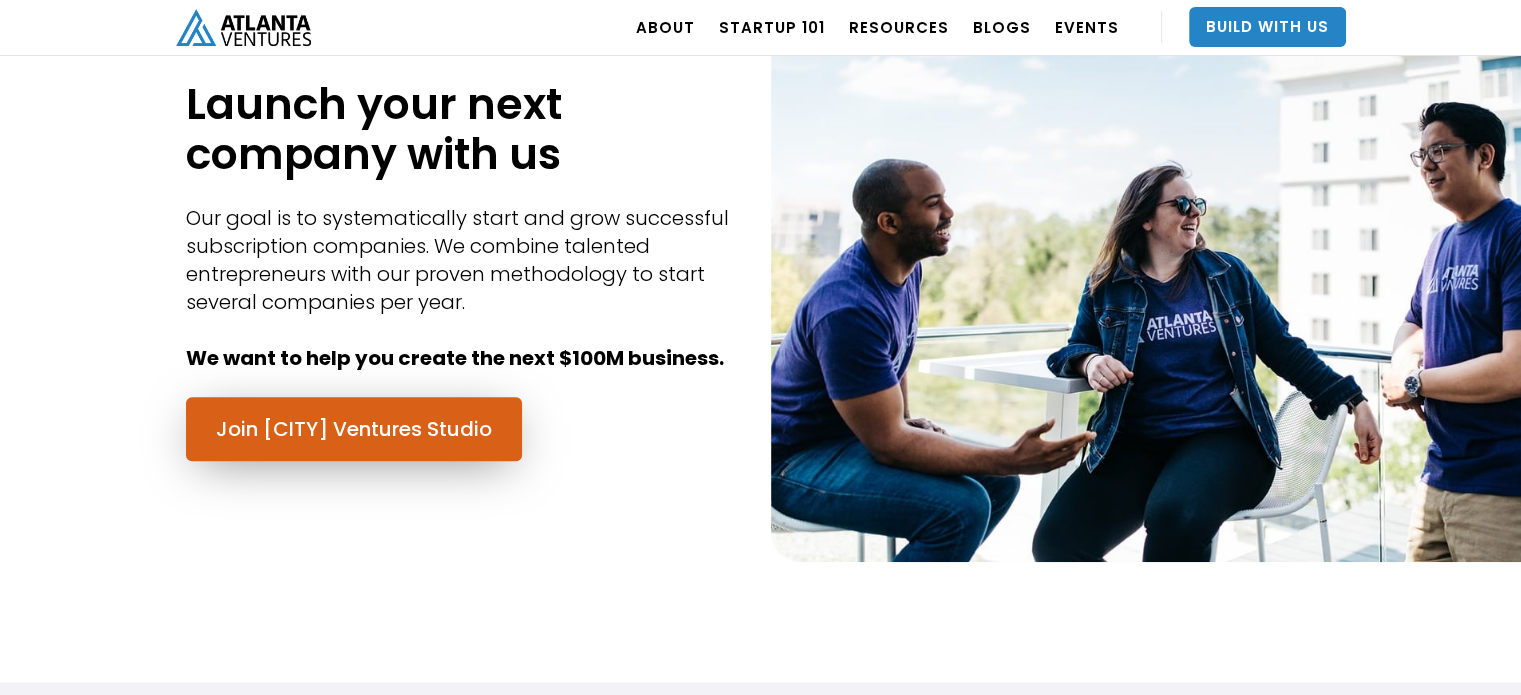 click on "Join Atlanta Ventures Studio" at bounding box center (354, 429) 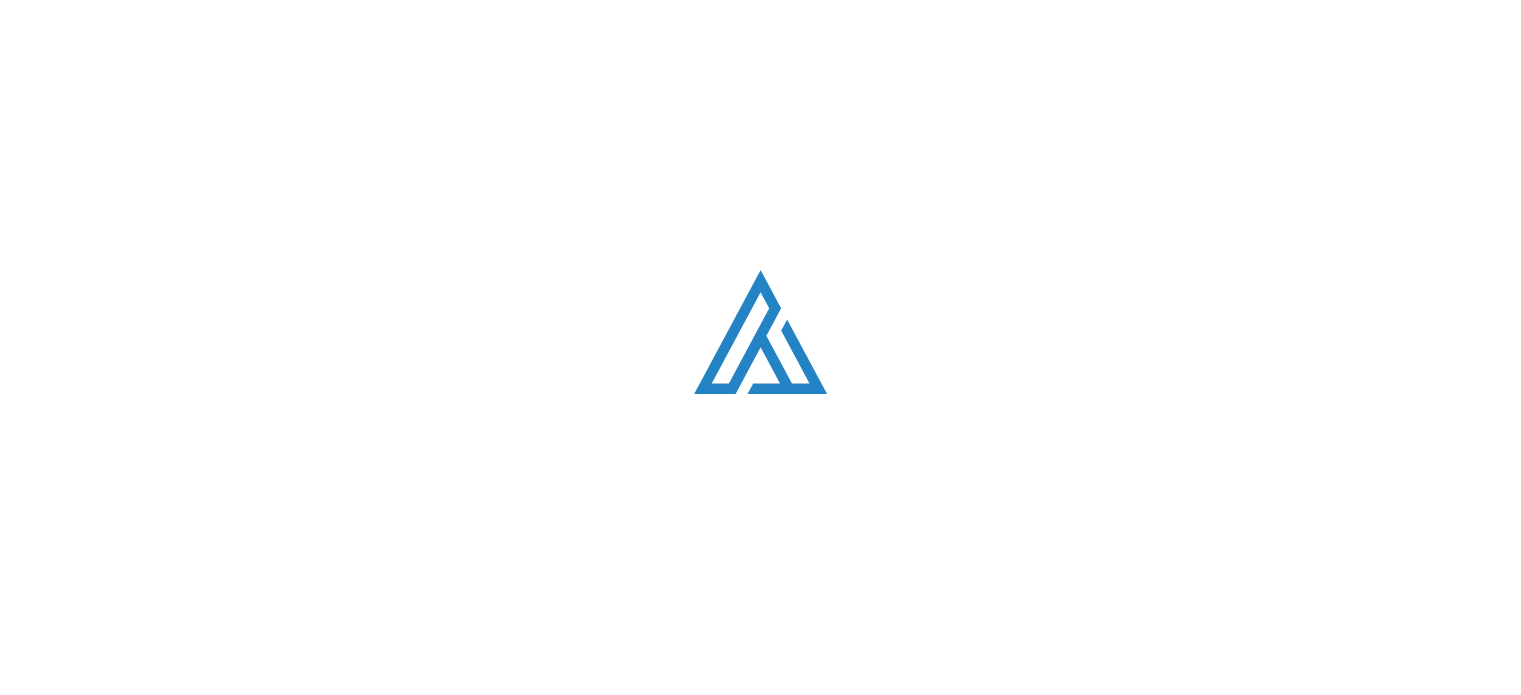 scroll, scrollTop: 0, scrollLeft: 0, axis: both 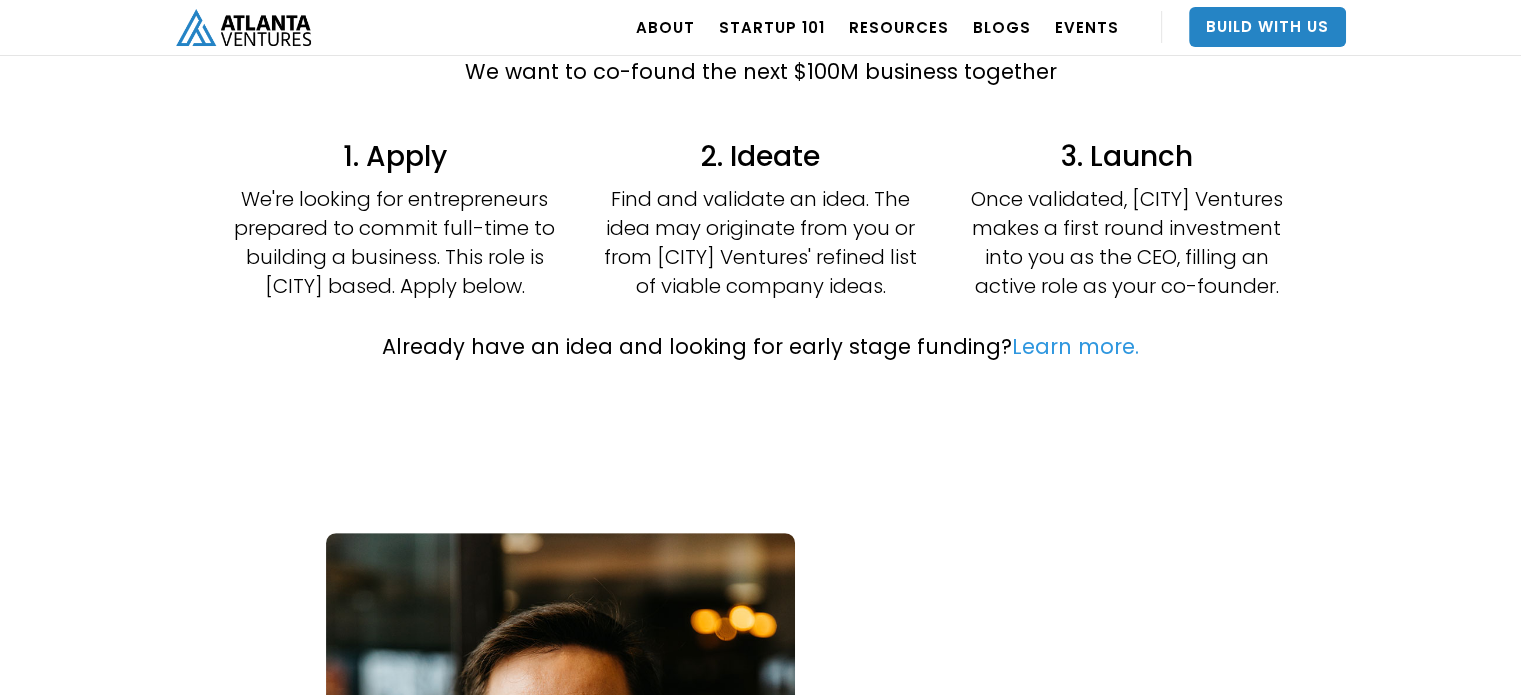 click on "Learn more." at bounding box center (1075, 346) 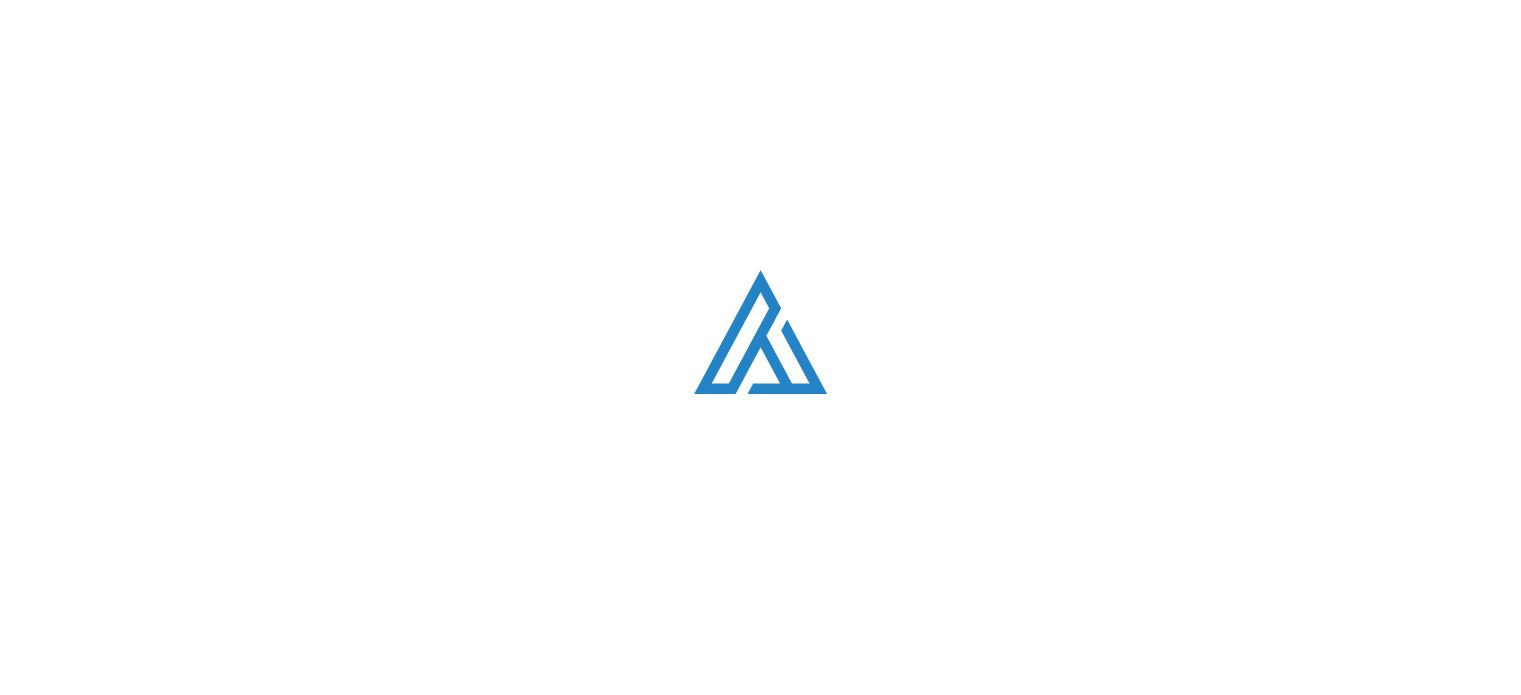 scroll, scrollTop: 0, scrollLeft: 0, axis: both 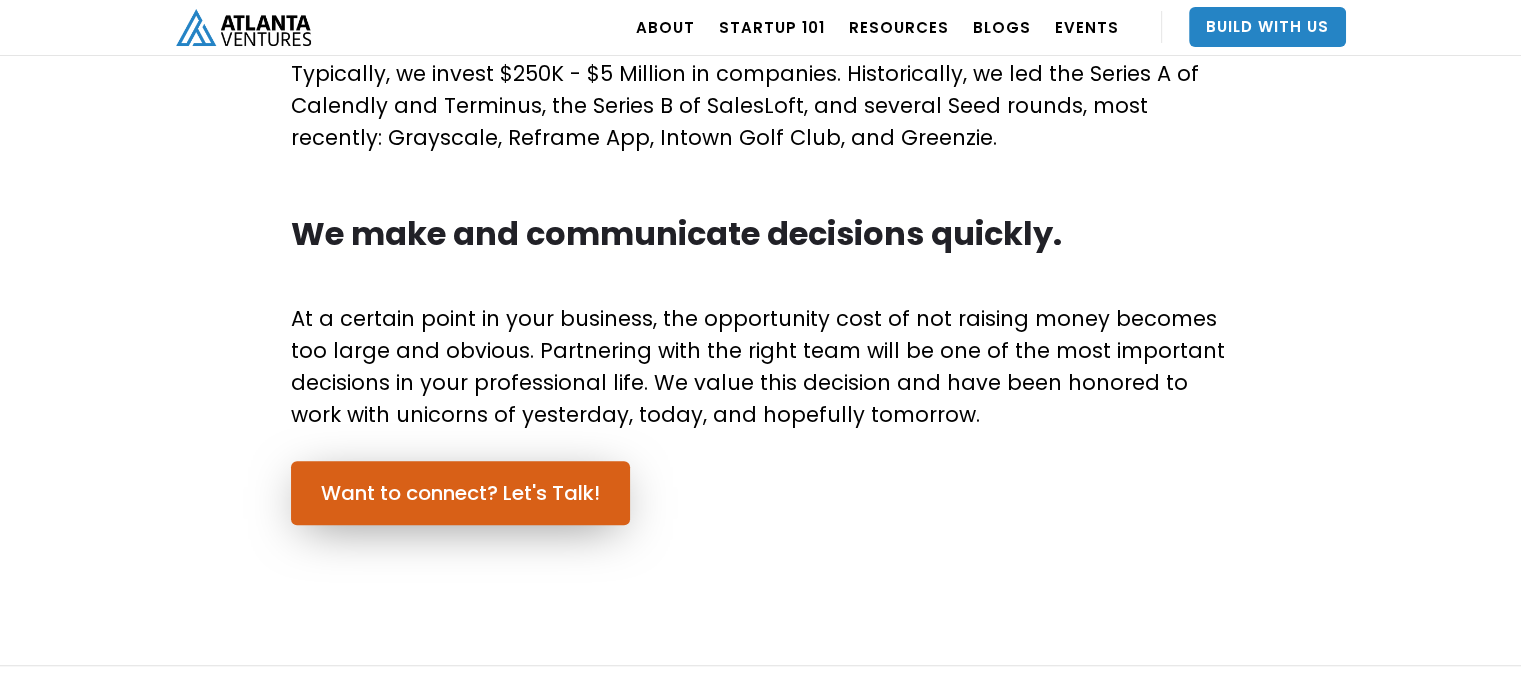 click on "Want to connect? Let's Talk!" at bounding box center (460, 493) 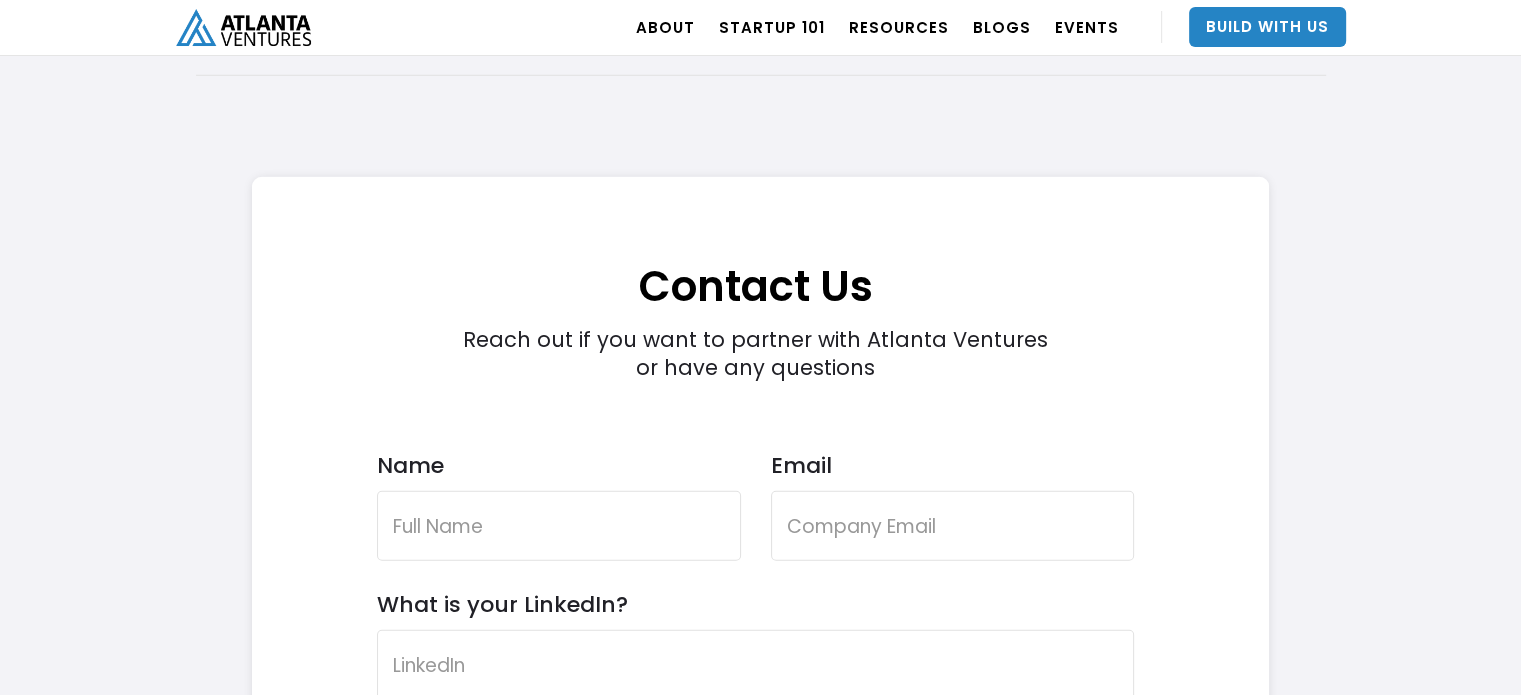 scroll, scrollTop: 5657, scrollLeft: 0, axis: vertical 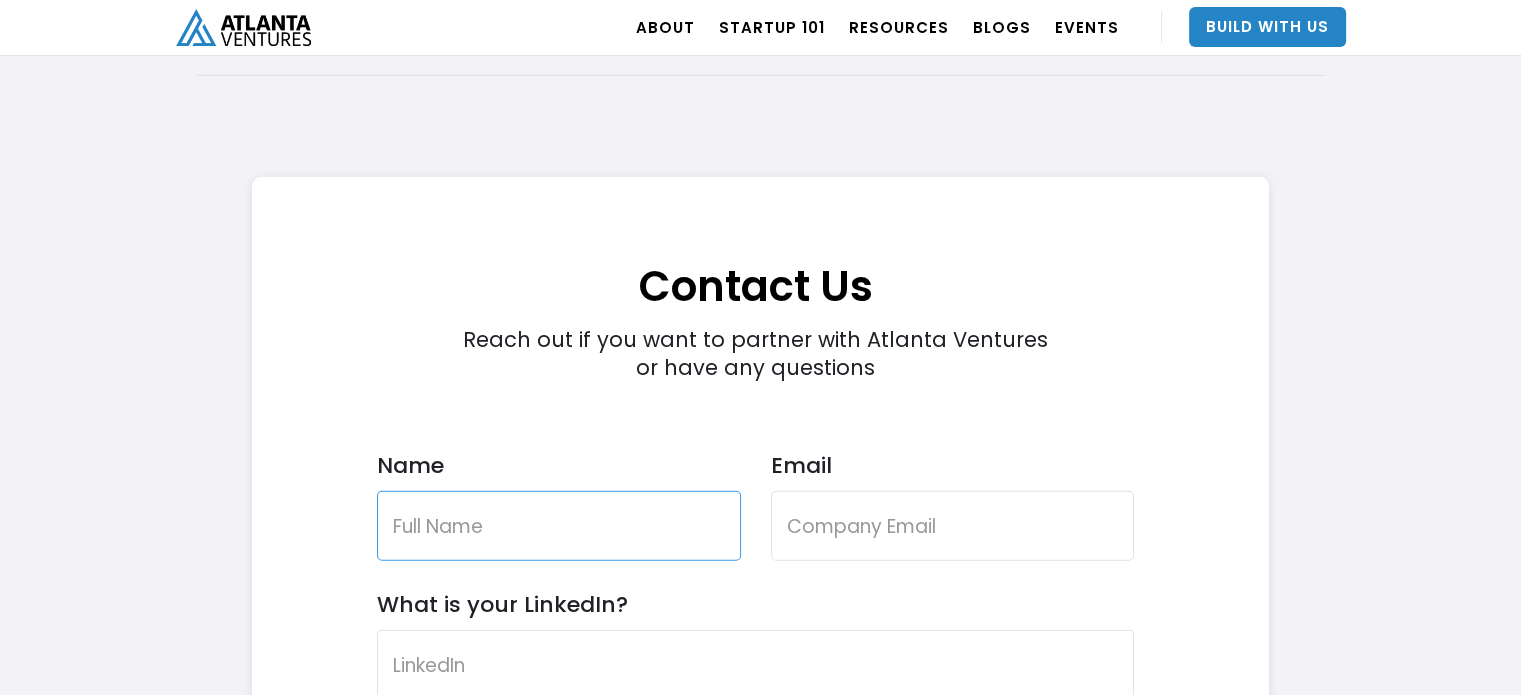 click on "Name" at bounding box center (559, 526) 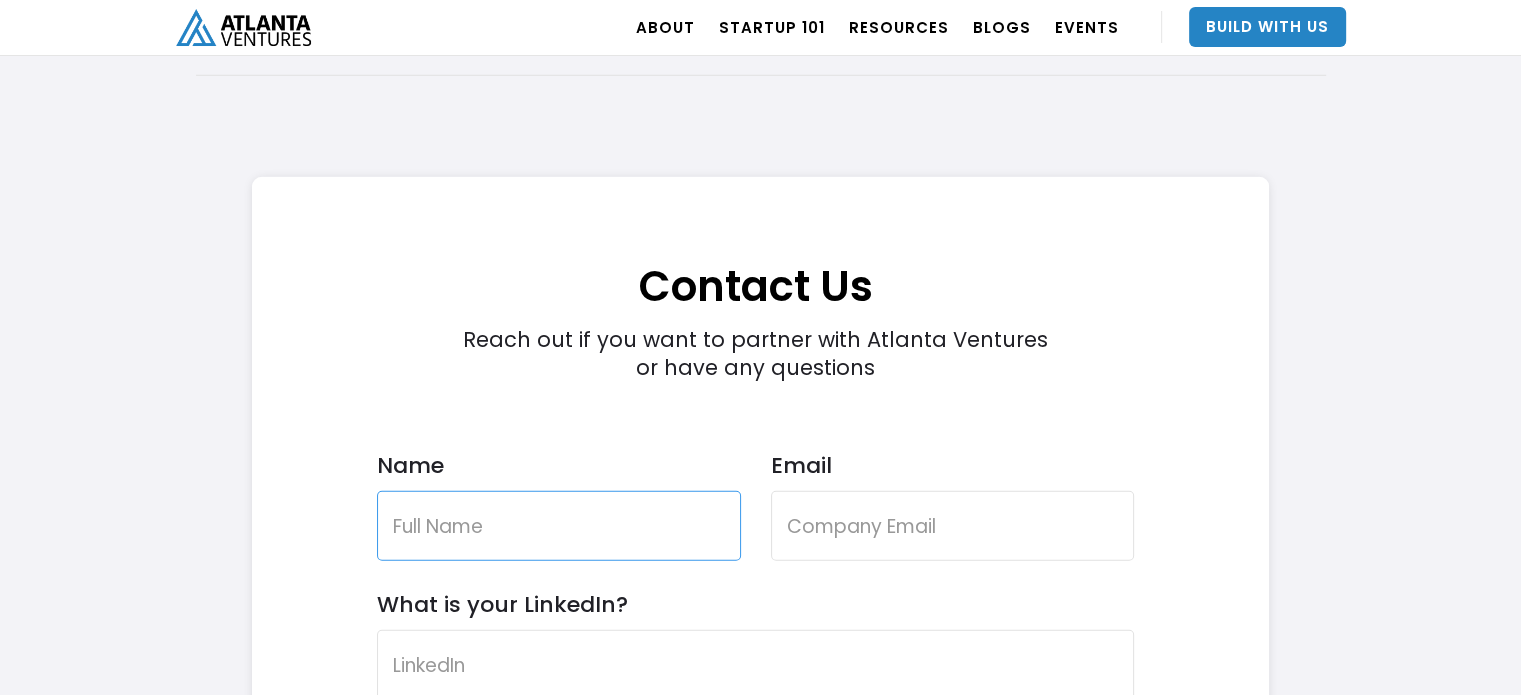 type on "[FIRST] [LAST]" 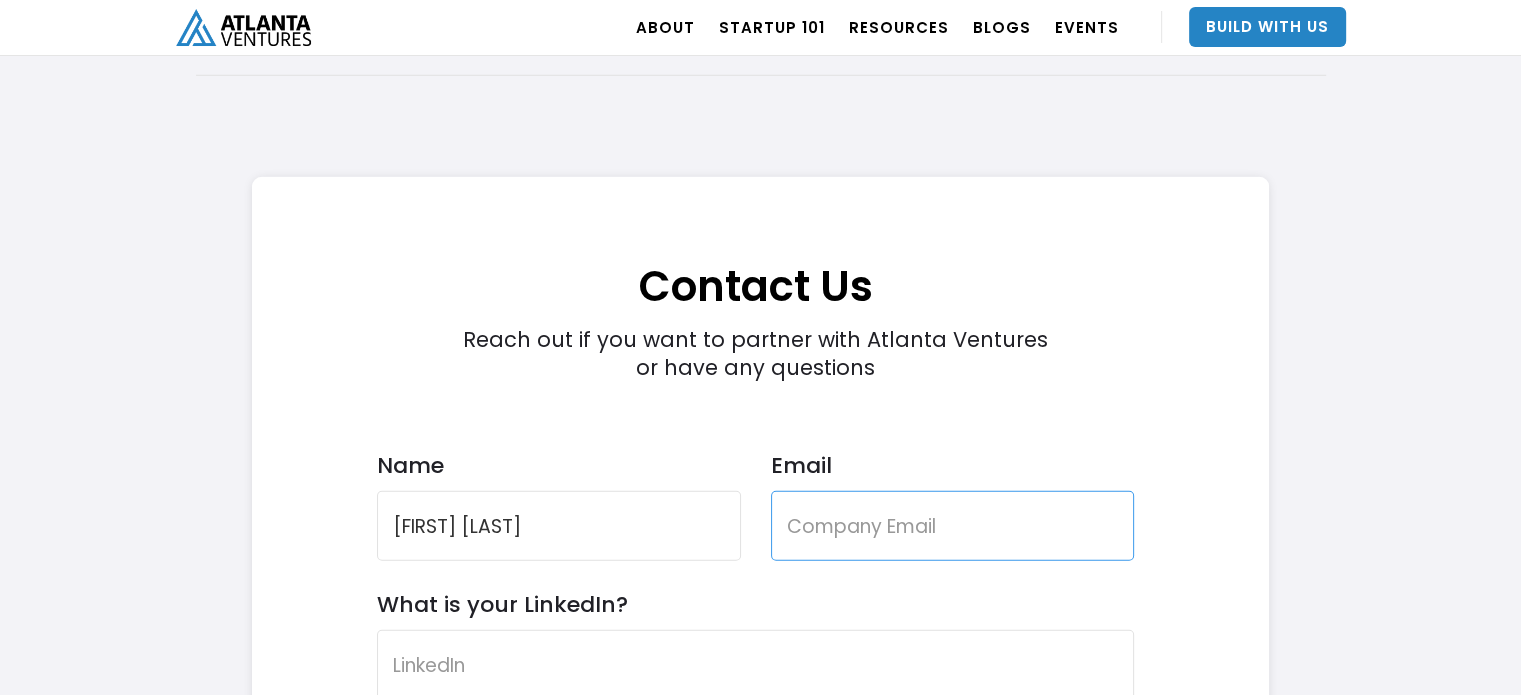 type on "[EMAIL]" 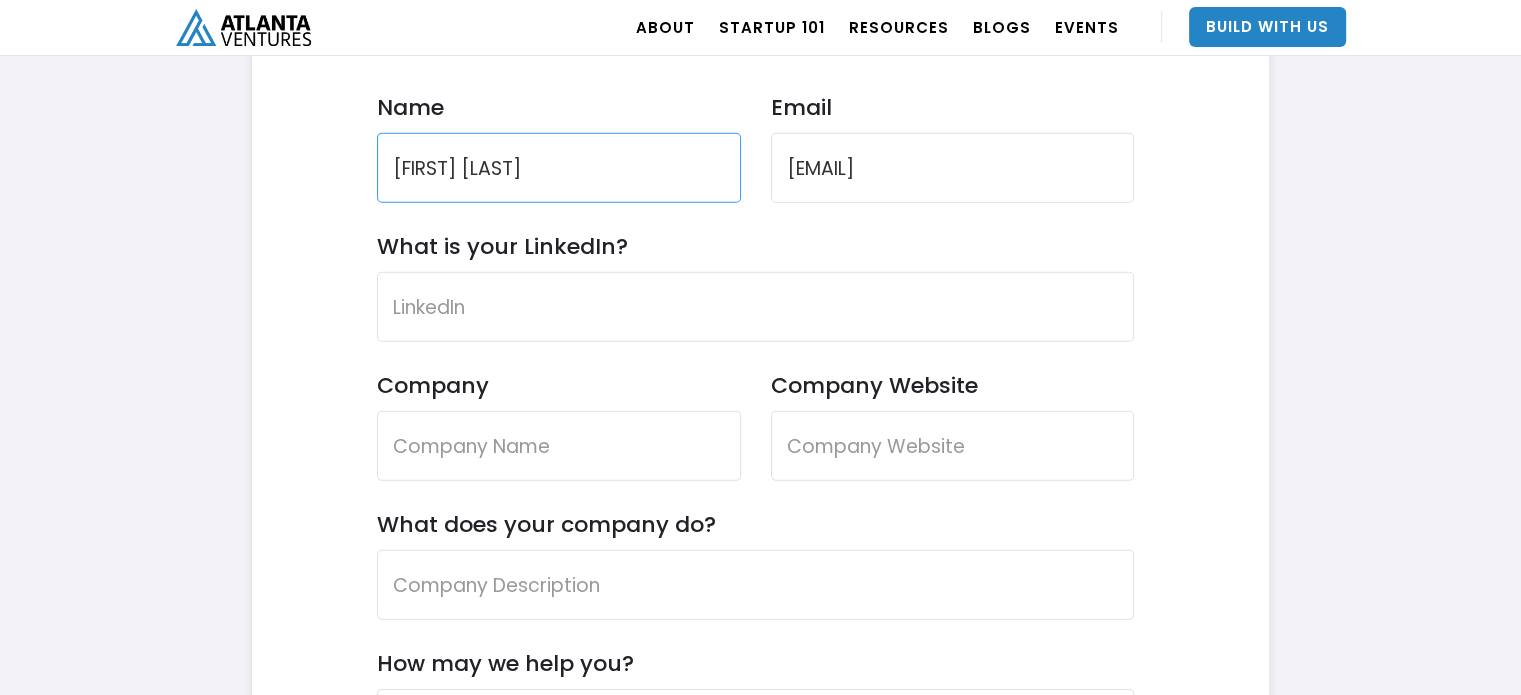 scroll, scrollTop: 6096, scrollLeft: 0, axis: vertical 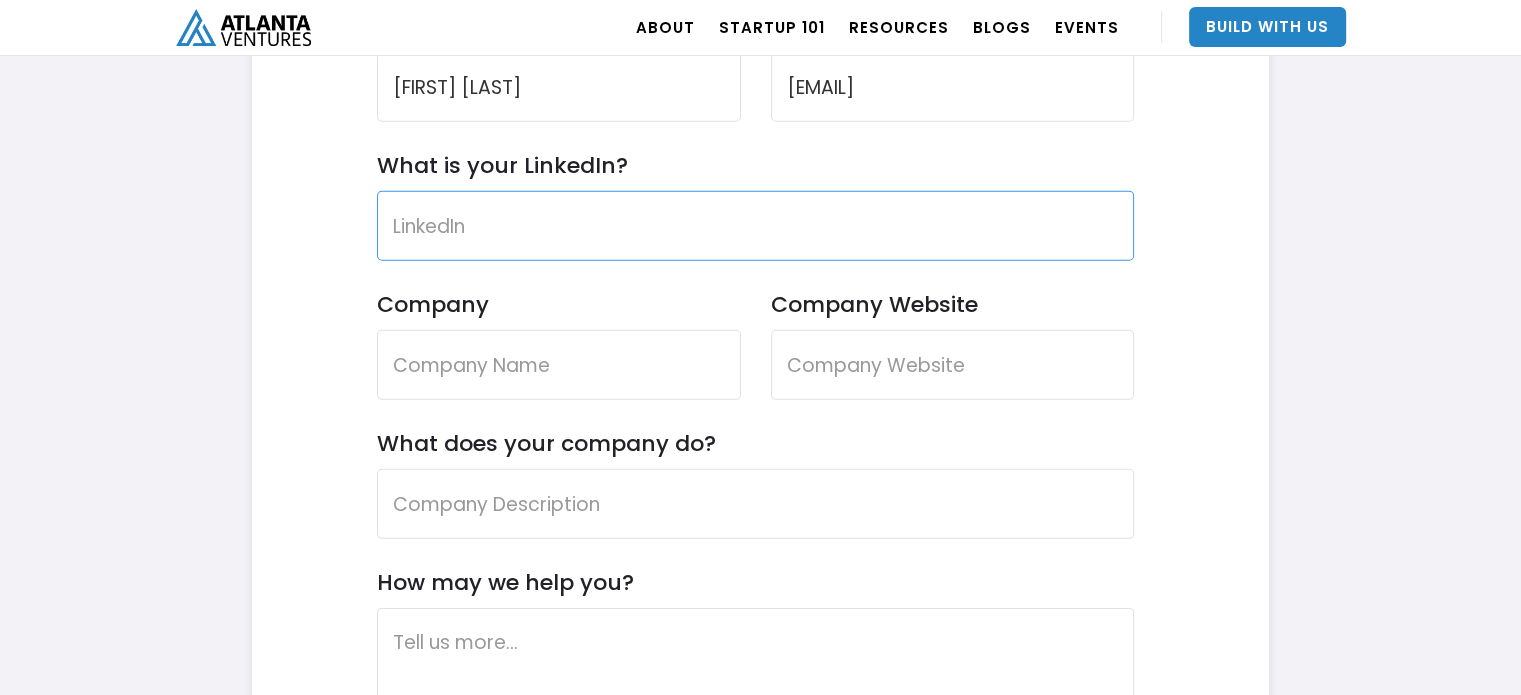 click on "What is your LinkedIn?" at bounding box center [756, 226] 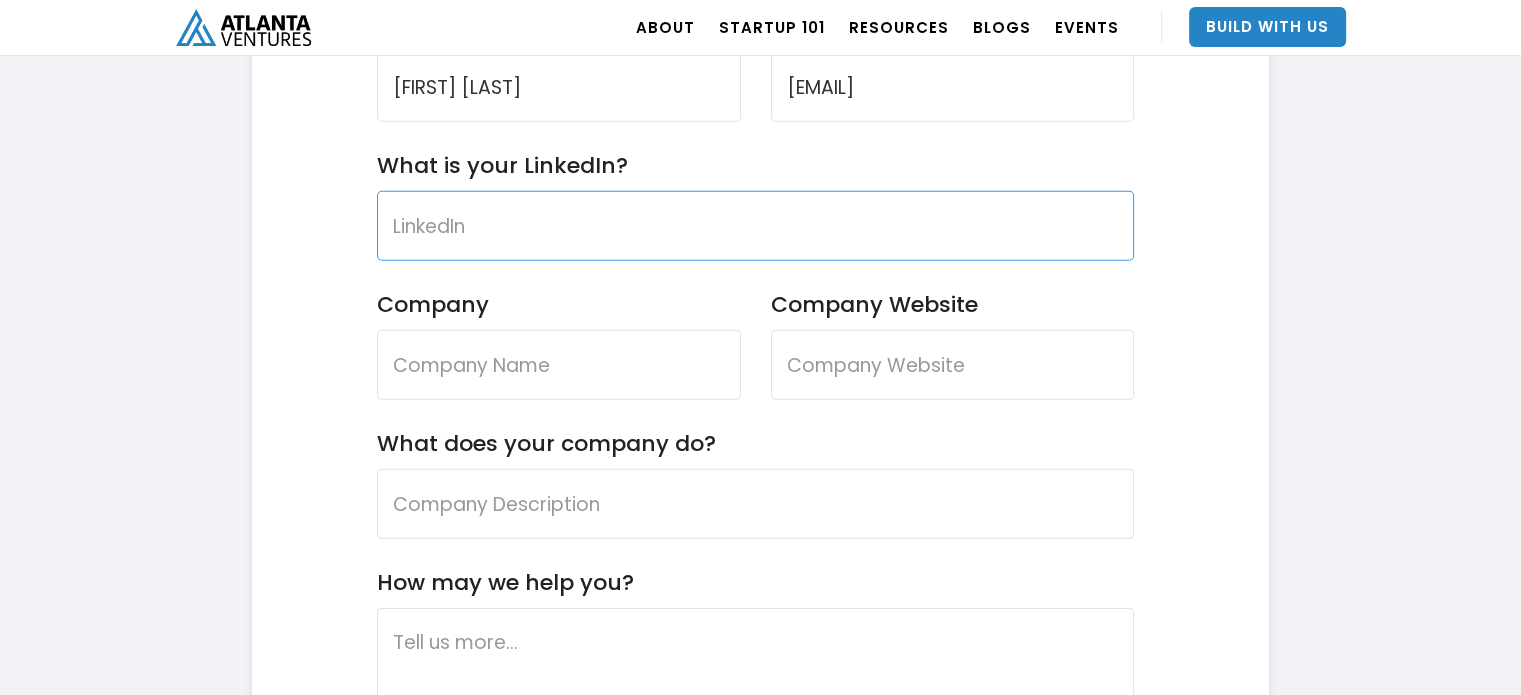paste on "https://www.linkedin.com/in/[FIRST]-[LAST]-[ID]/" 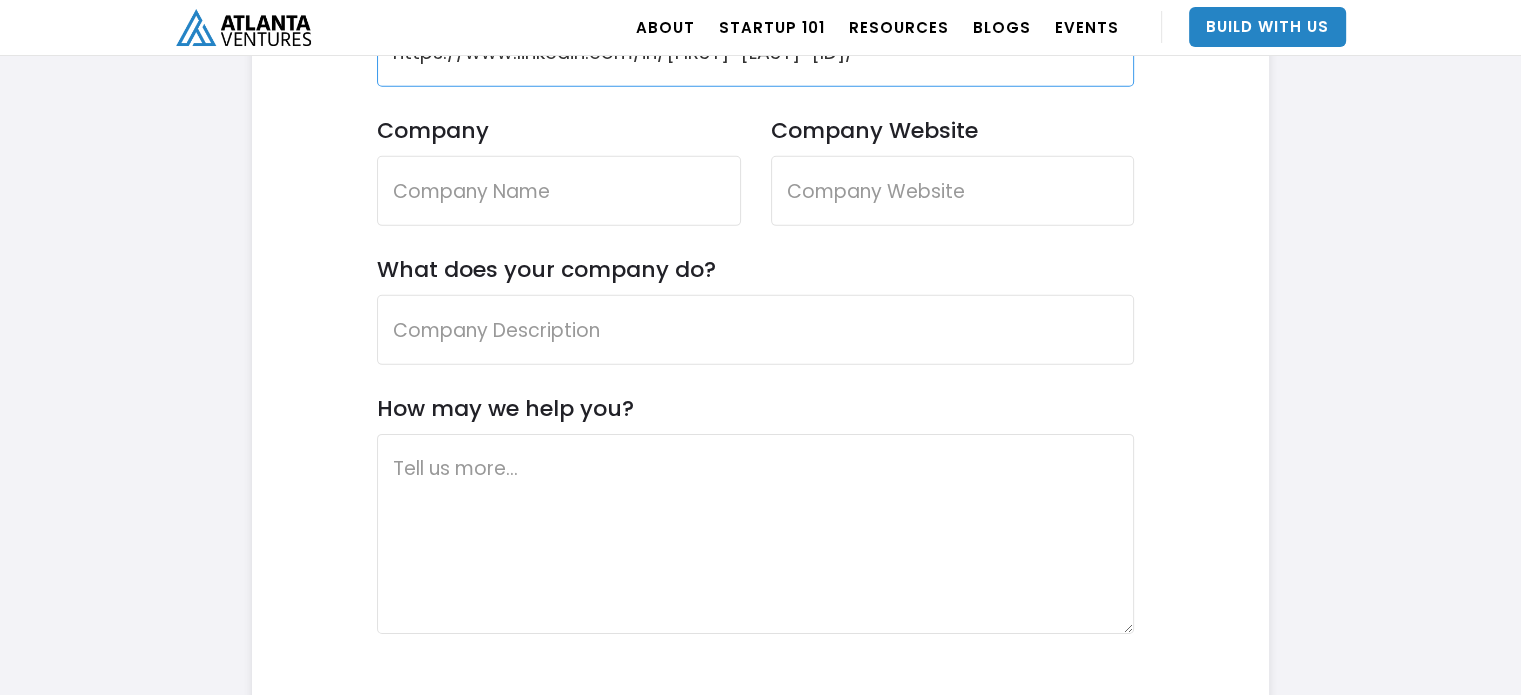 scroll, scrollTop: 6331, scrollLeft: 0, axis: vertical 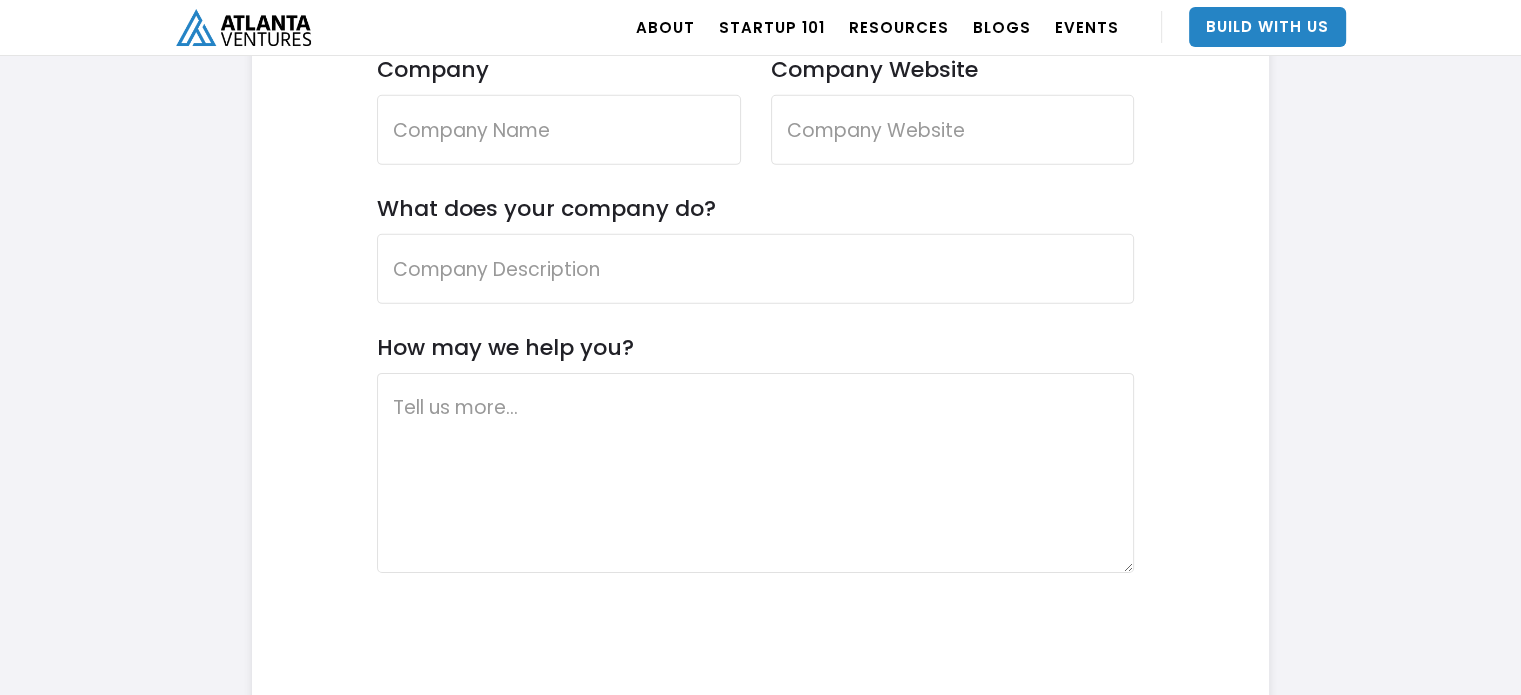 type on "https://www.linkedin.com/in/[FIRST]-[LAST]-[ID]/" 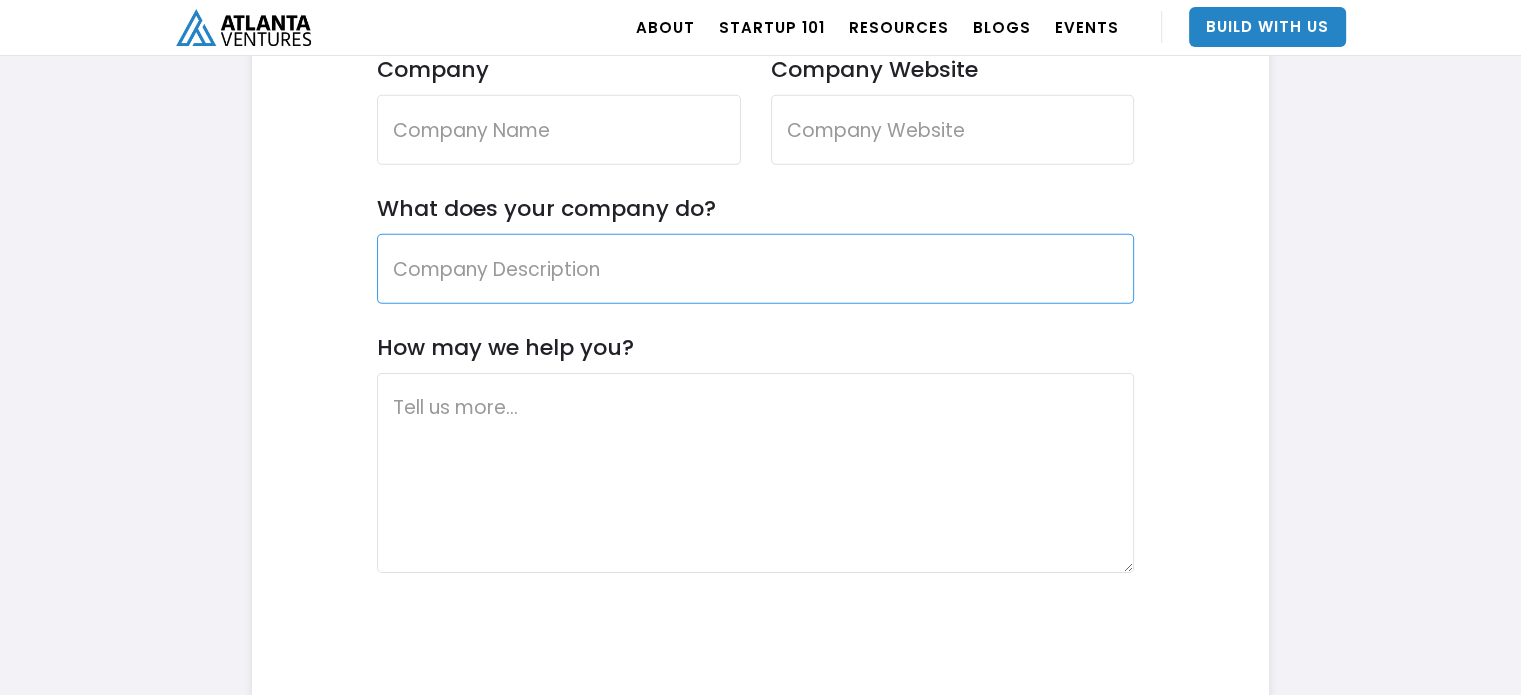 click on "What does your company do?" at bounding box center (756, 269) 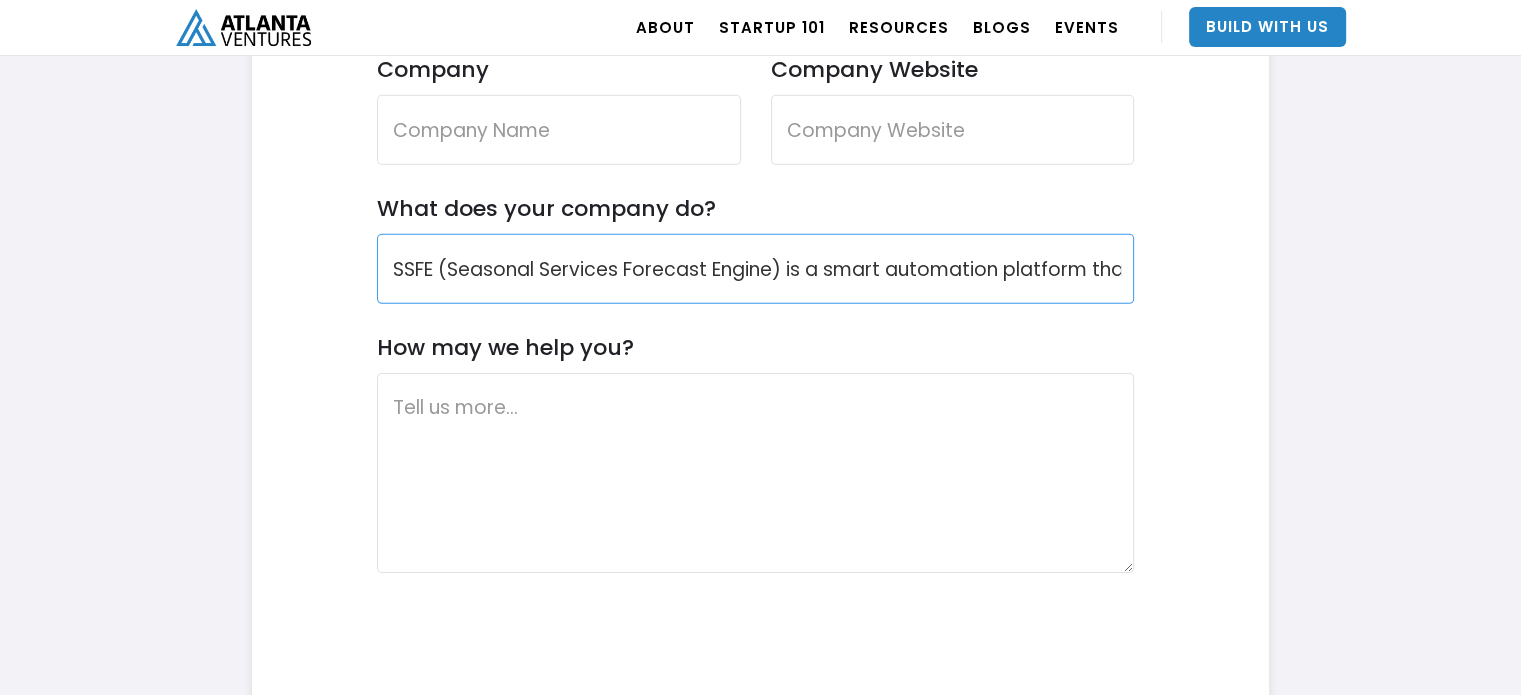 scroll, scrollTop: 0, scrollLeft: 1977, axis: horizontal 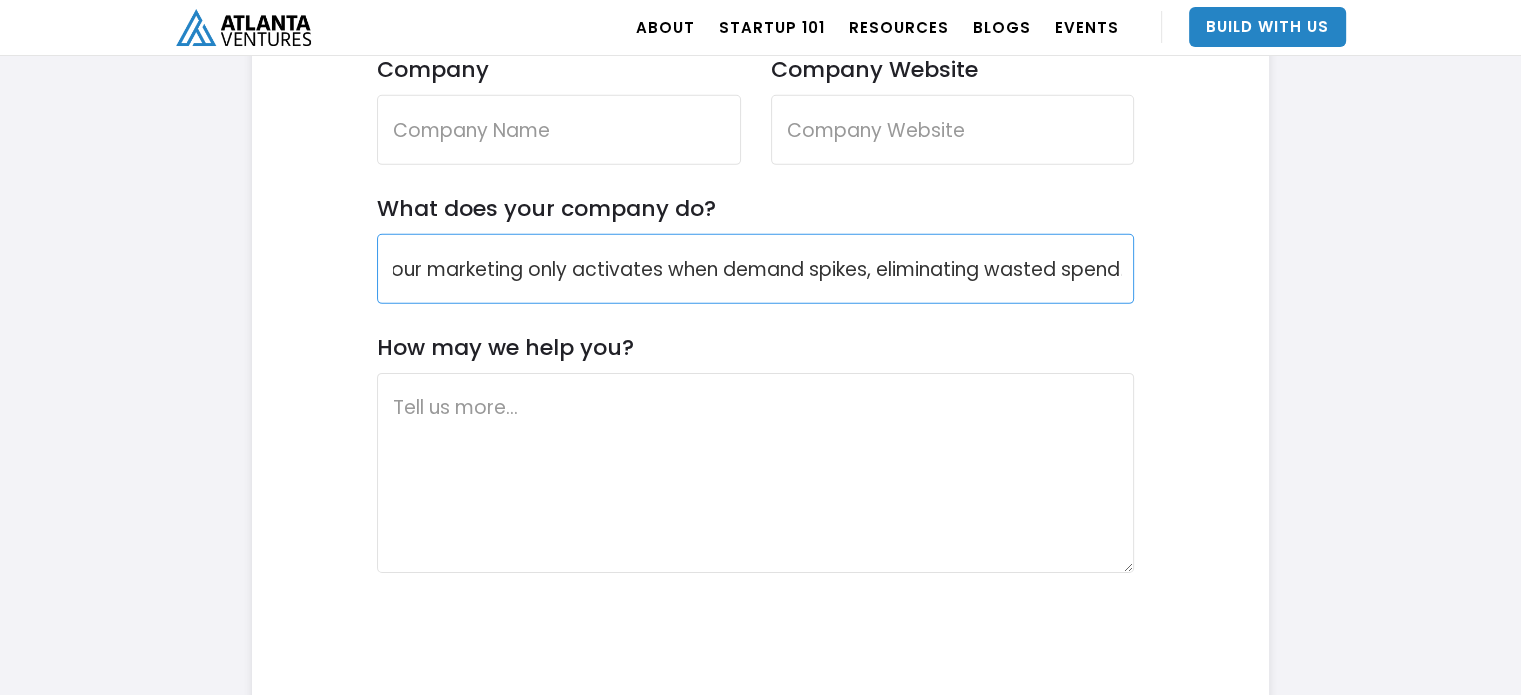 type on "SSFE (Seasonal Services Forecast Engine) is a smart automation platform that uses real-time weather data to automatically trigger geo-targeted digital ads for seasonal home service businesses. It ensures your marketing only activates when demand spikes, eliminating wasted spend." 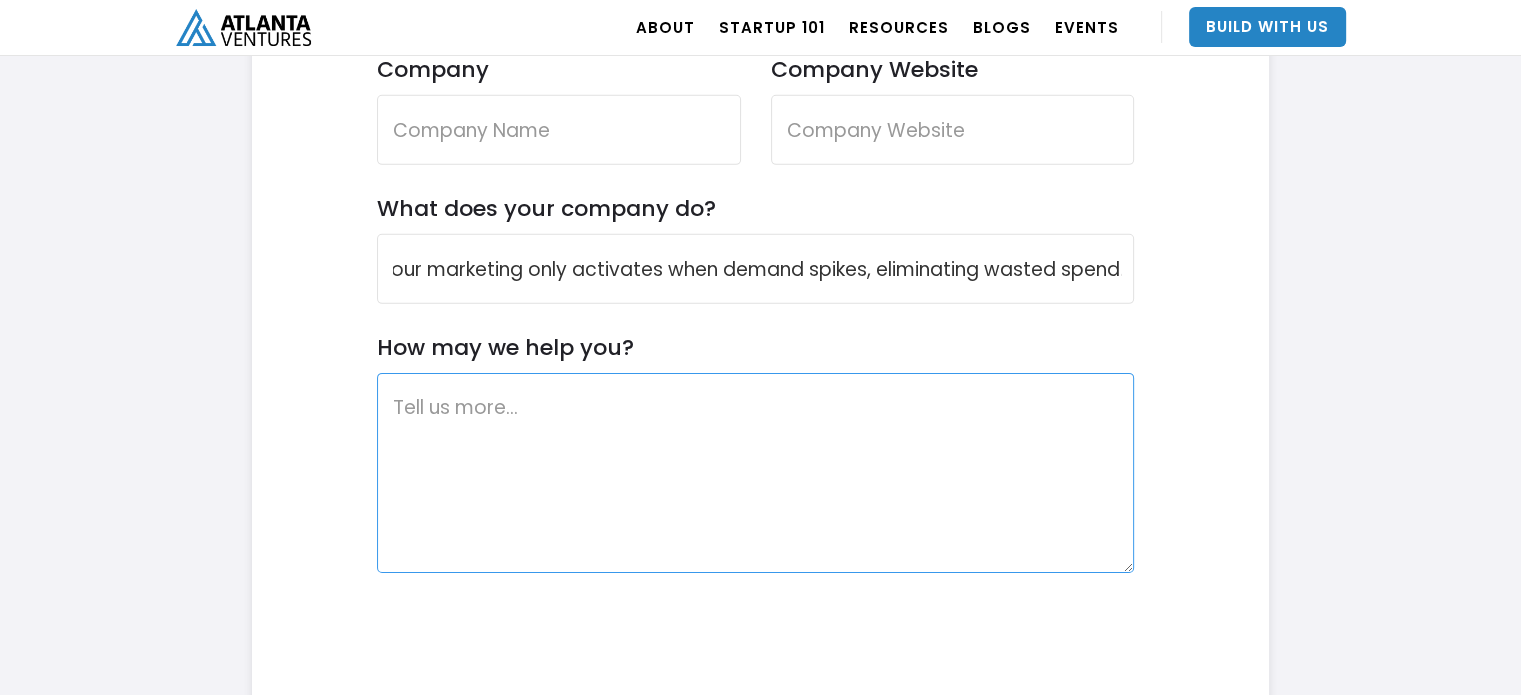 click on "How may we help you?" at bounding box center [756, 473] 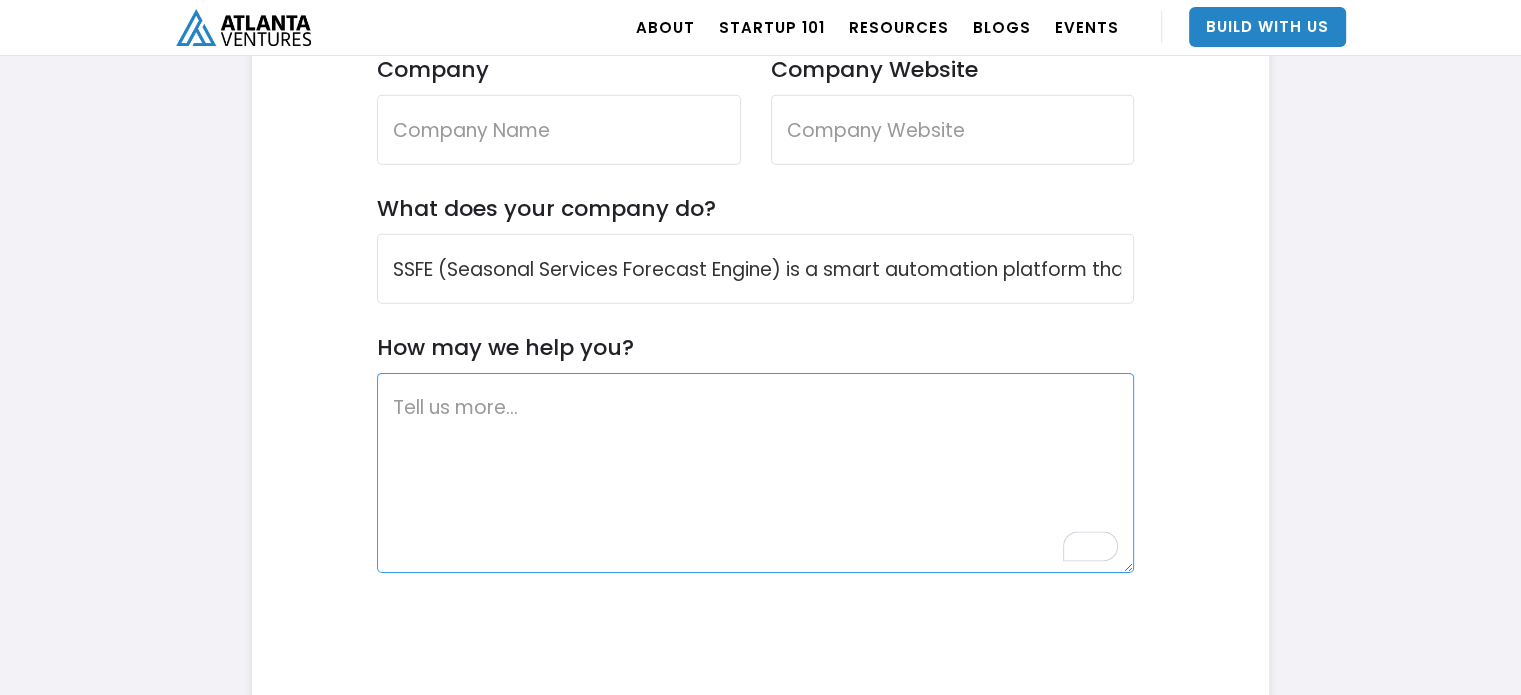 click on "How may we help you?" at bounding box center [756, 473] 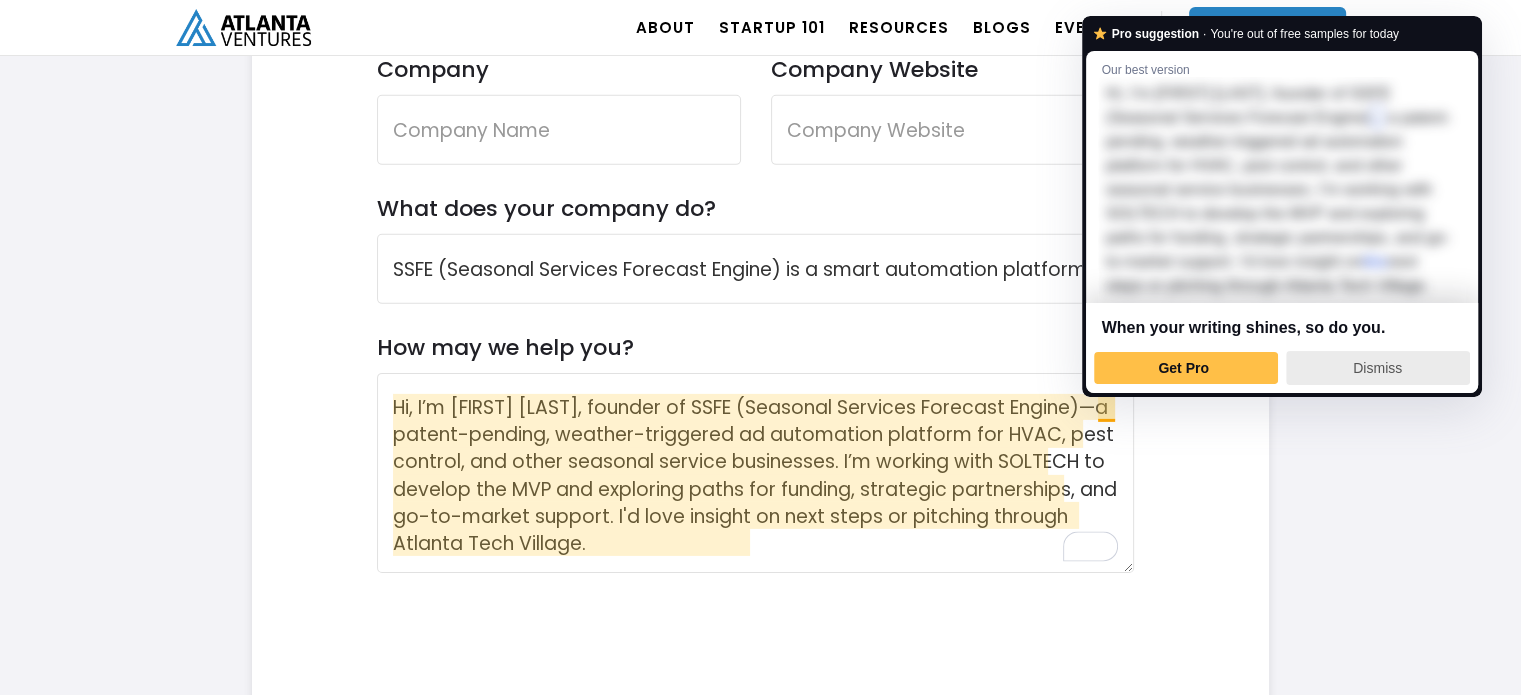 click on "Dismiss" at bounding box center (1378, 368) 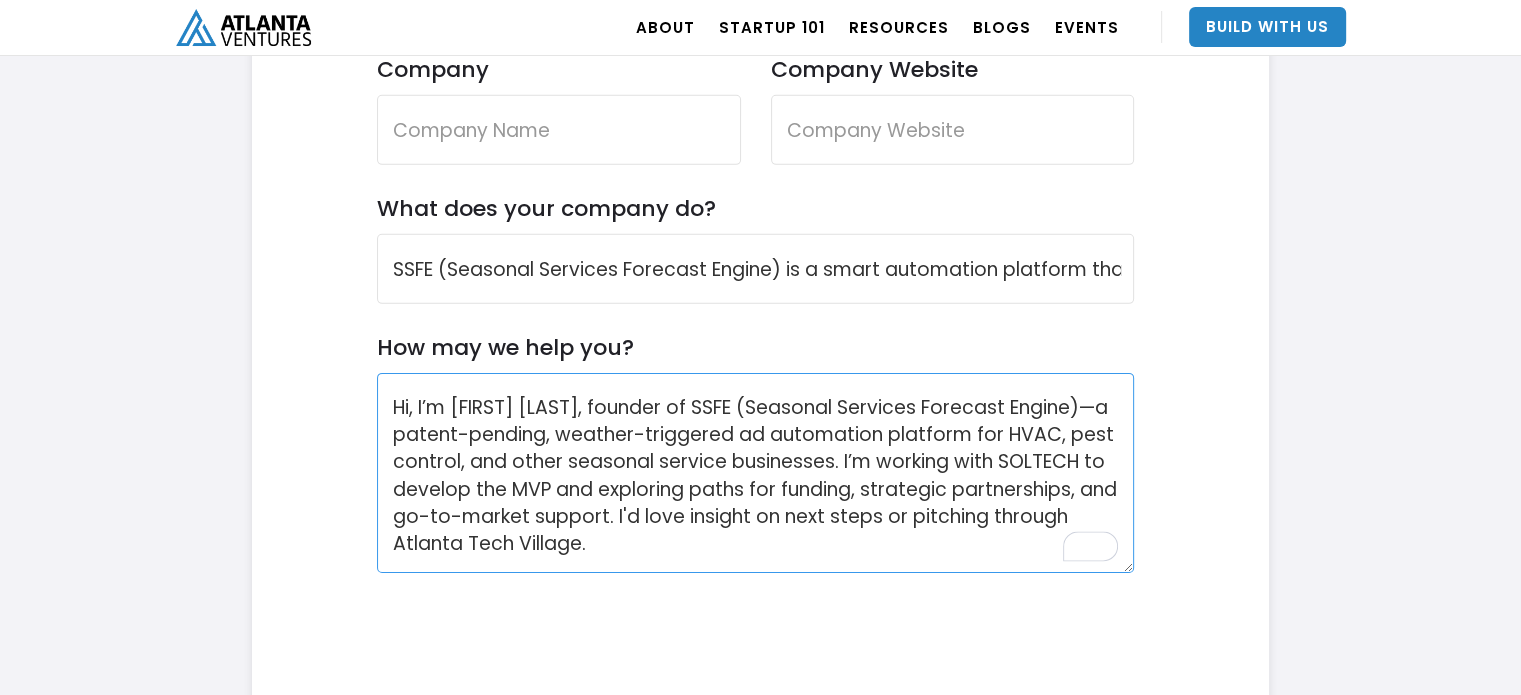click on "Hi, I’m [FIRST] [LAST], founder of SSFE (Seasonal Services Forecast Engine)—a patent-pending, weather-triggered ad automation platform for HVAC, pest control, and other seasonal service businesses. I’m working with SOLTECH to develop the MVP and exploring paths for funding, strategic partnerships, and go-to-market support. I'd love insight on next steps or pitching through Atlanta Tech Village." at bounding box center [756, 473] 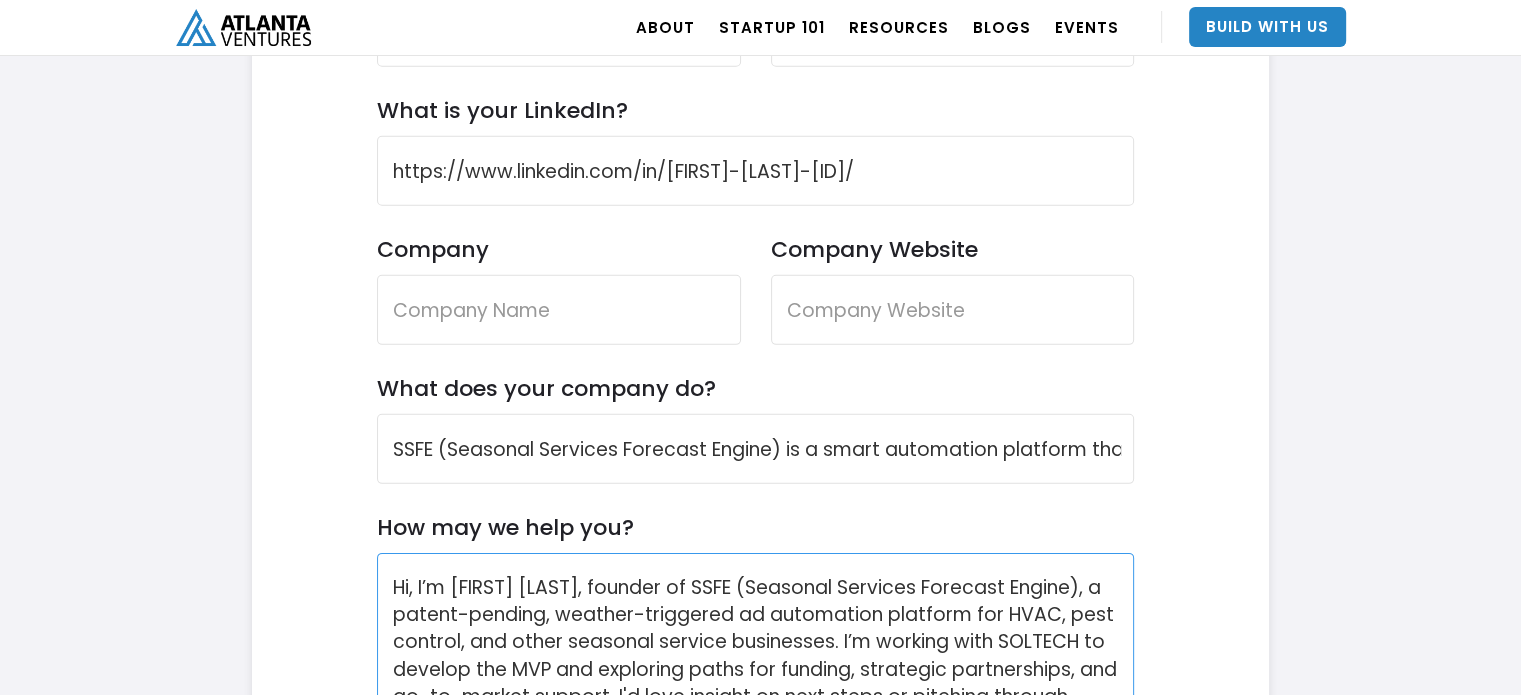 scroll, scrollTop: 6172, scrollLeft: 0, axis: vertical 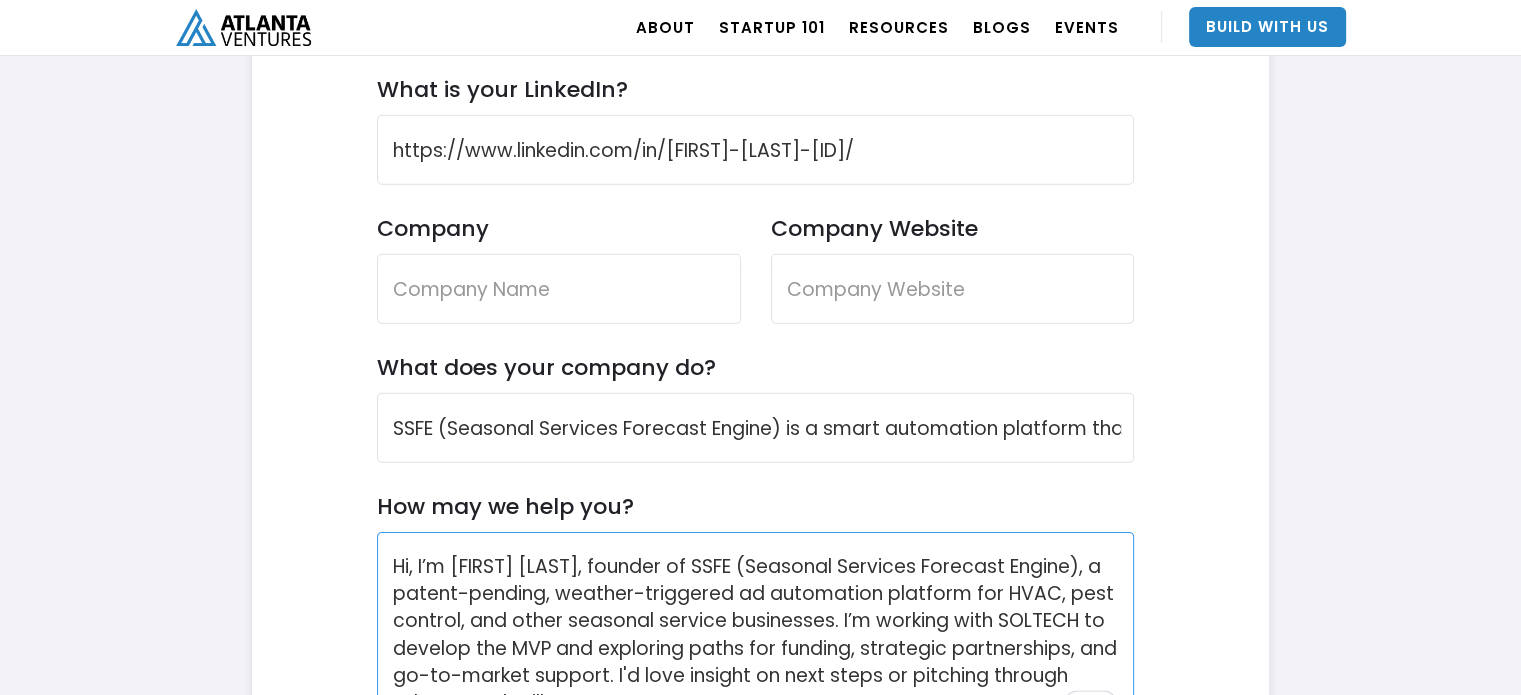 type on "Hi, I’m [FIRST] [LAST], founder of SSFE (Seasonal Services Forecast Engine), a patent-pending, weather-triggered ad automation platform for HVAC, pest control, and other seasonal service businesses. I’m working with SOLTECH to develop the MVP and exploring paths for funding, strategic partnerships, and go-to-market support. I'd love insight on next steps or pitching through Atlanta Tech Village." 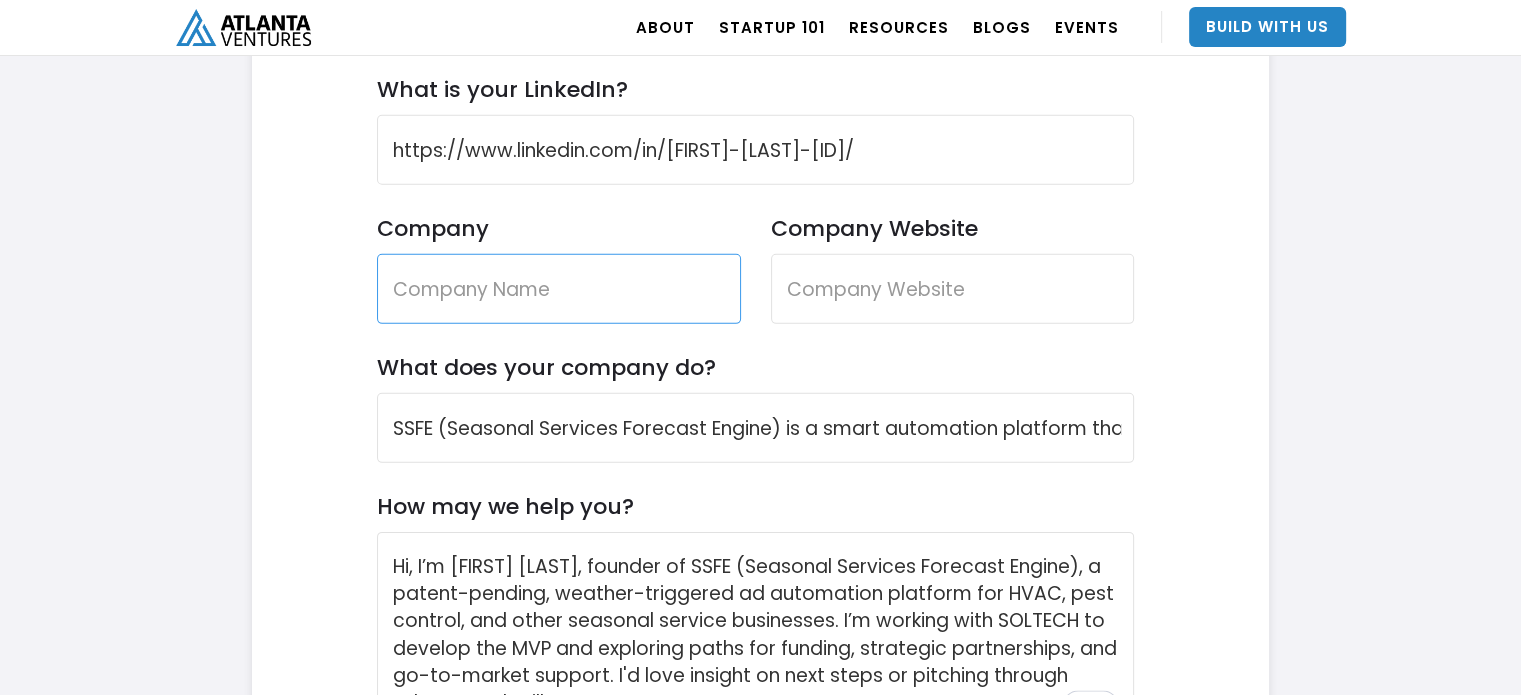 click on "Company" at bounding box center (559, 289) 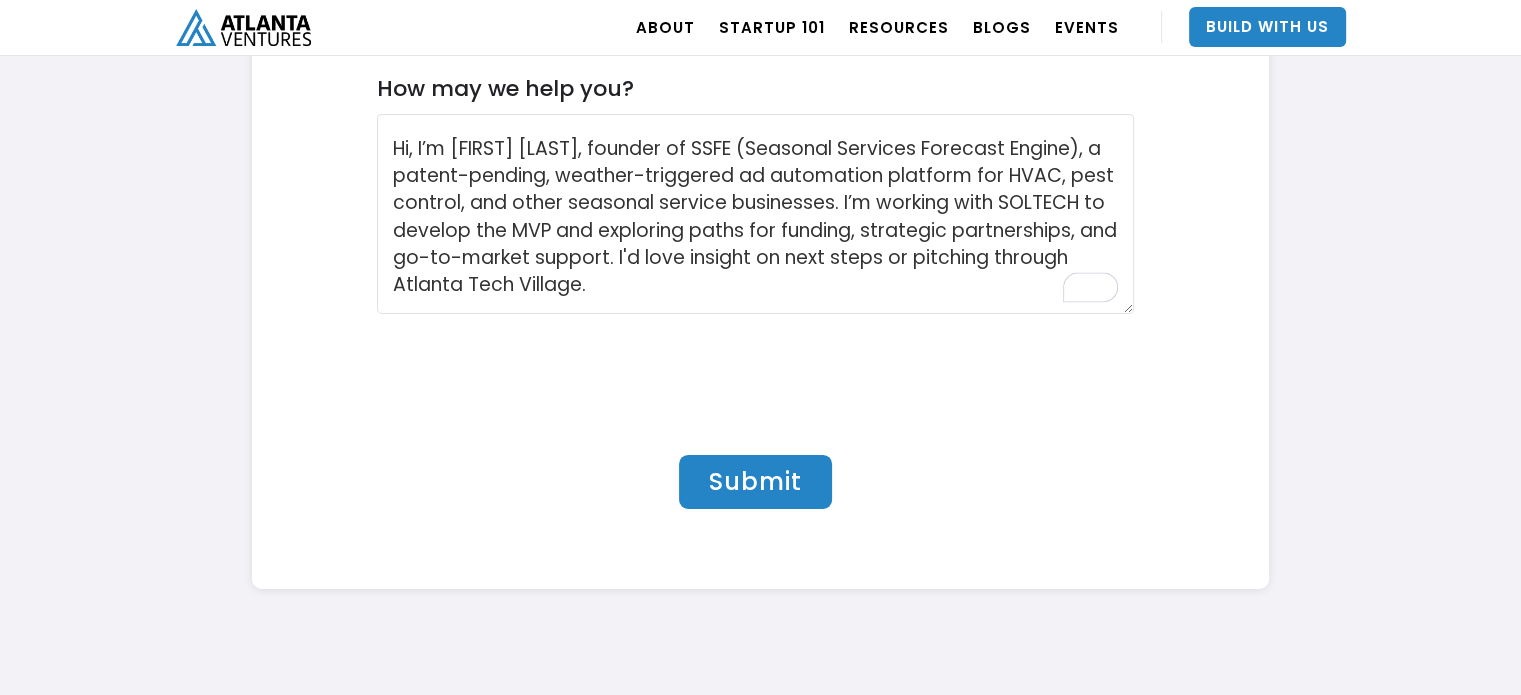 scroll, scrollTop: 6620, scrollLeft: 0, axis: vertical 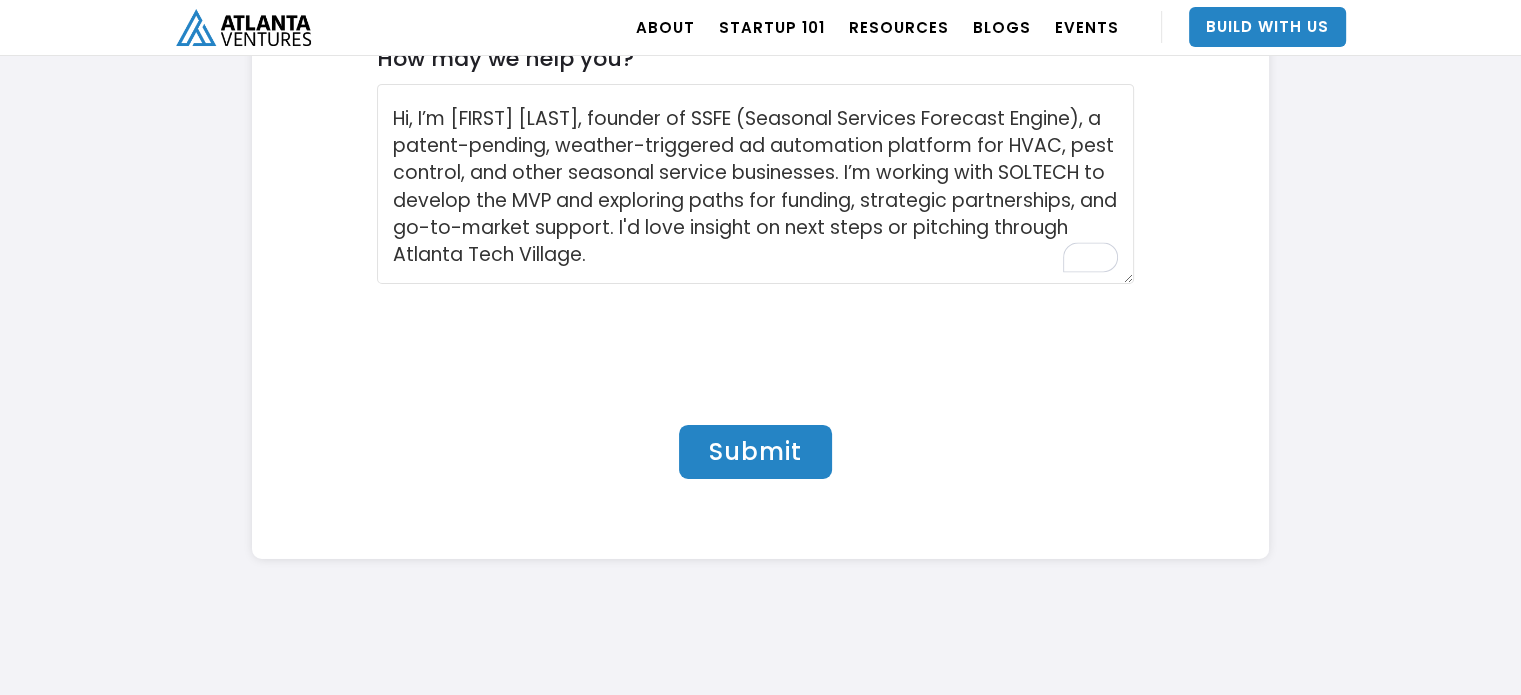 type on "SSFE" 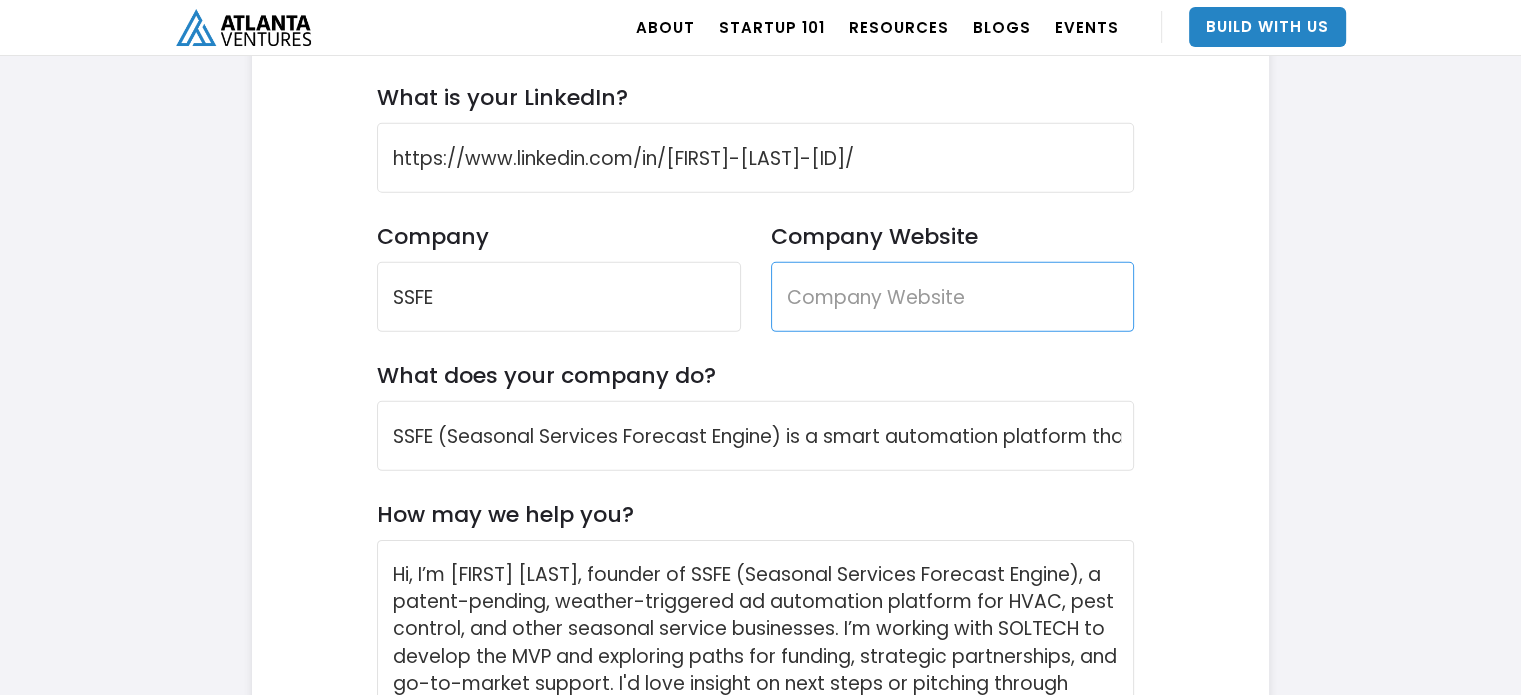 scroll, scrollTop: 6104, scrollLeft: 0, axis: vertical 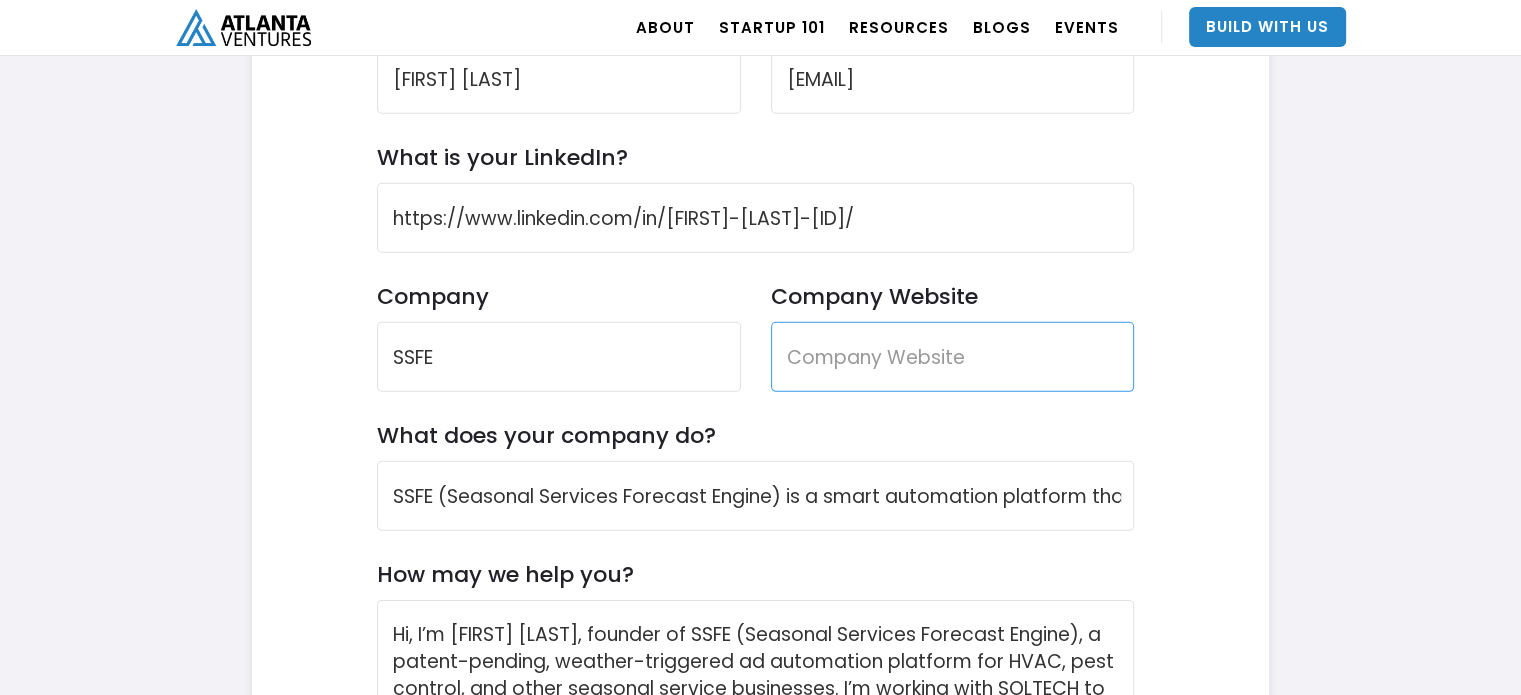 click on "Company Website" at bounding box center [953, 357] 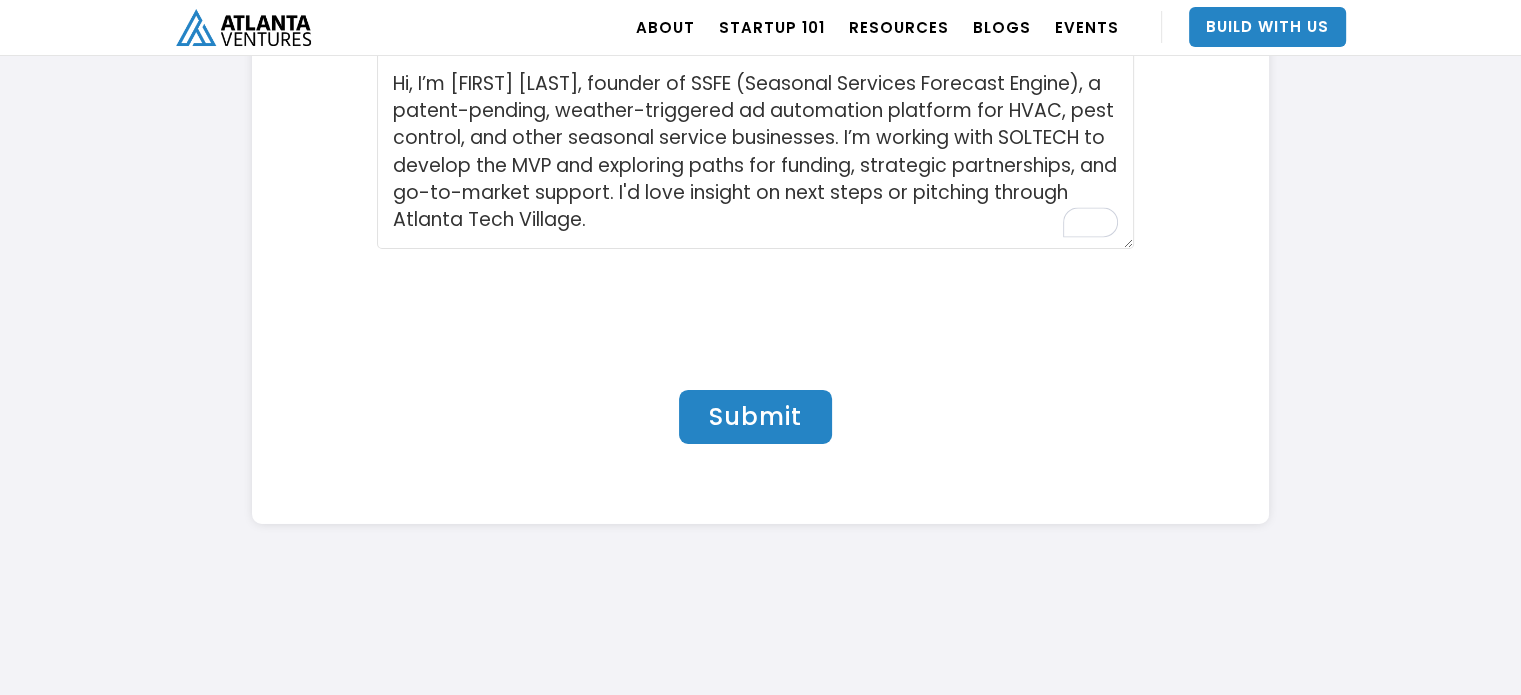 scroll, scrollTop: 6660, scrollLeft: 0, axis: vertical 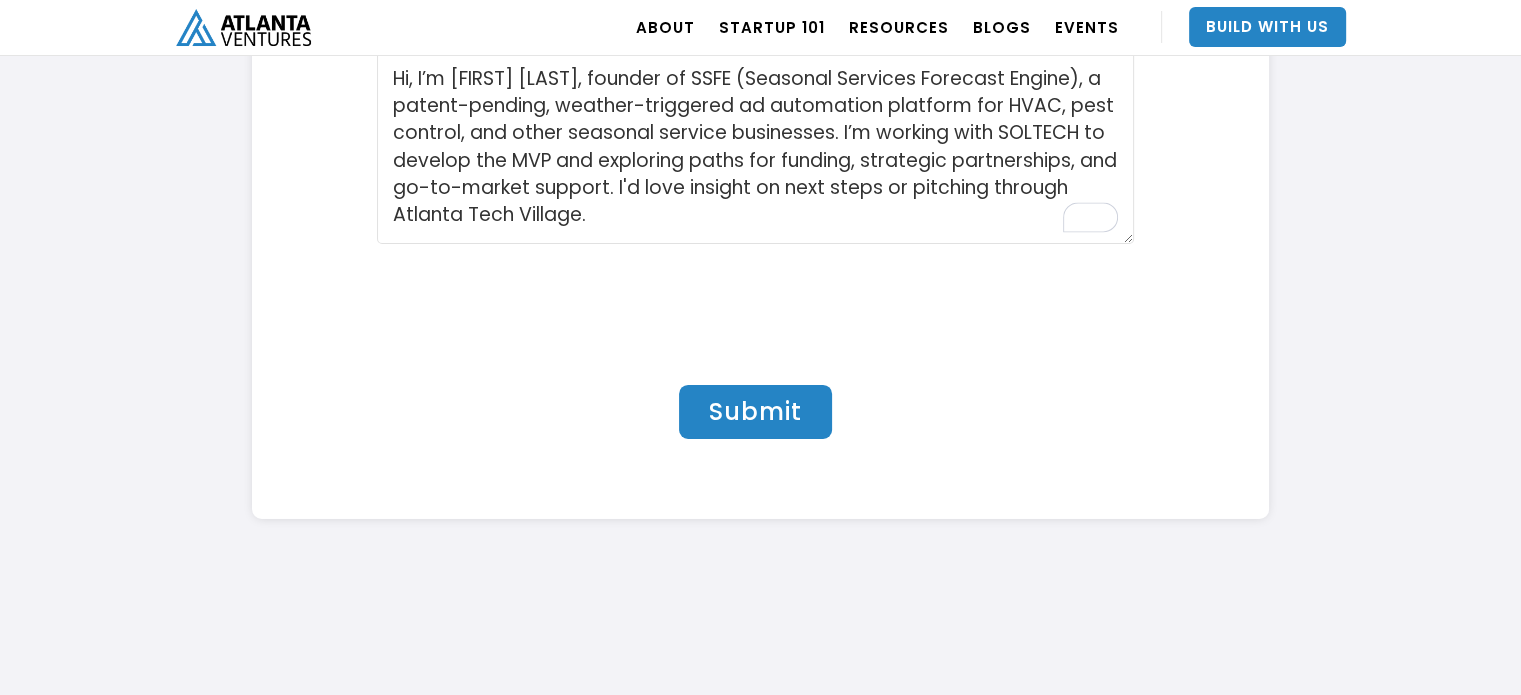 type on "n/a" 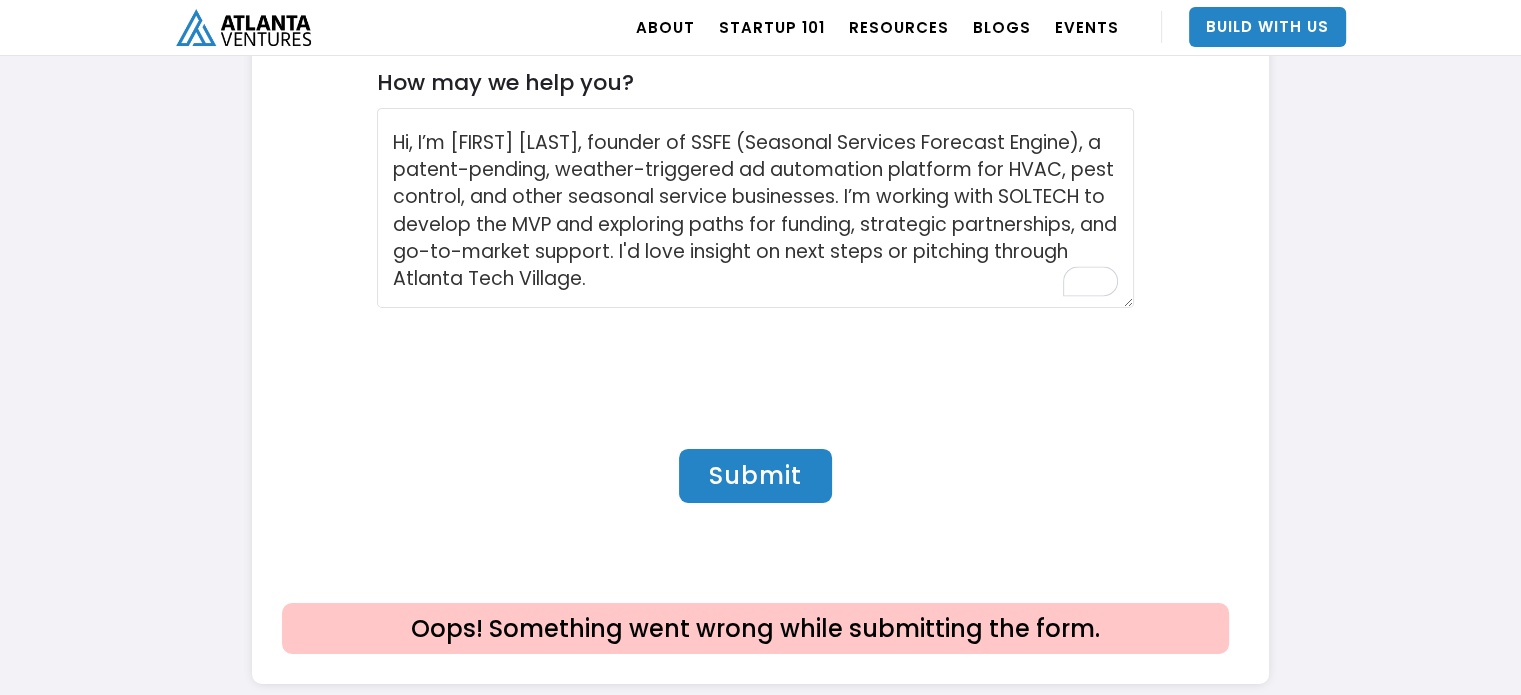 scroll, scrollTop: 6609, scrollLeft: 0, axis: vertical 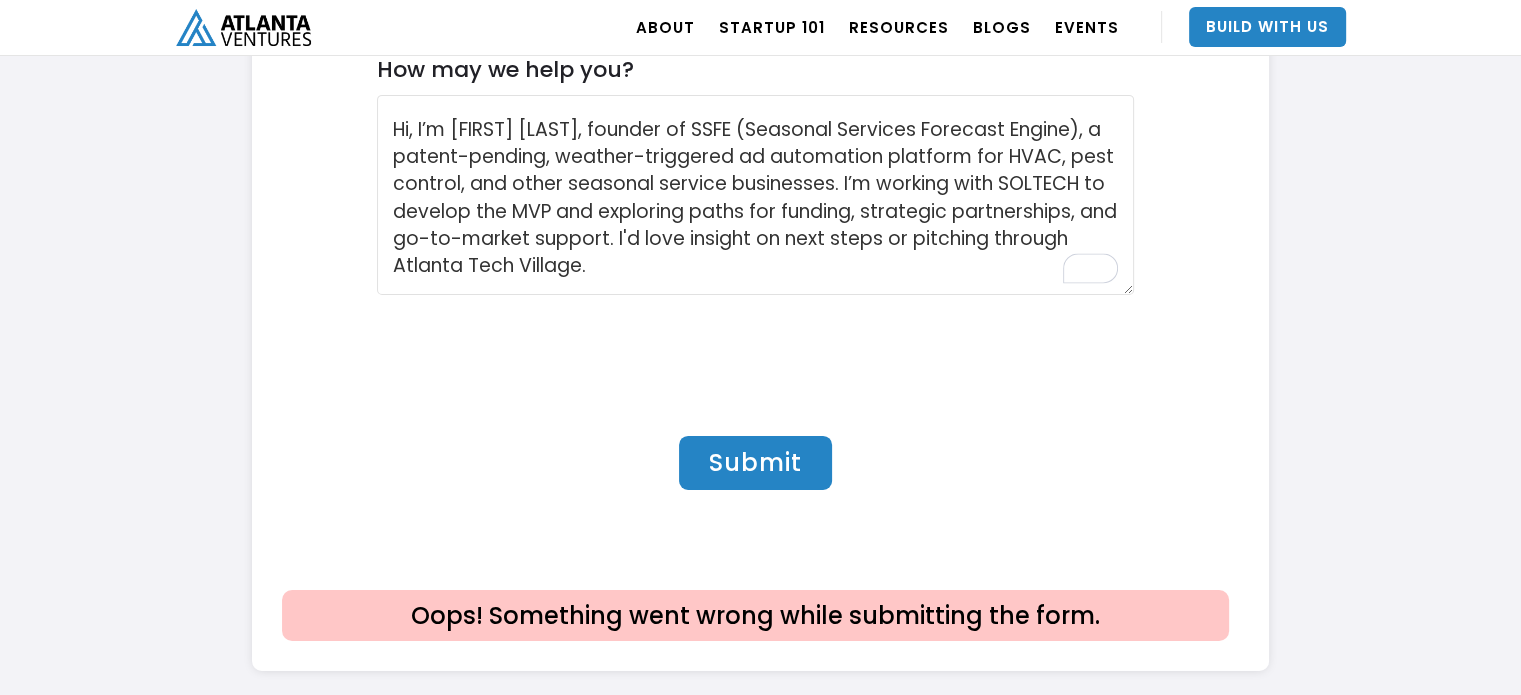 click on "Submit" at bounding box center (755, 463) 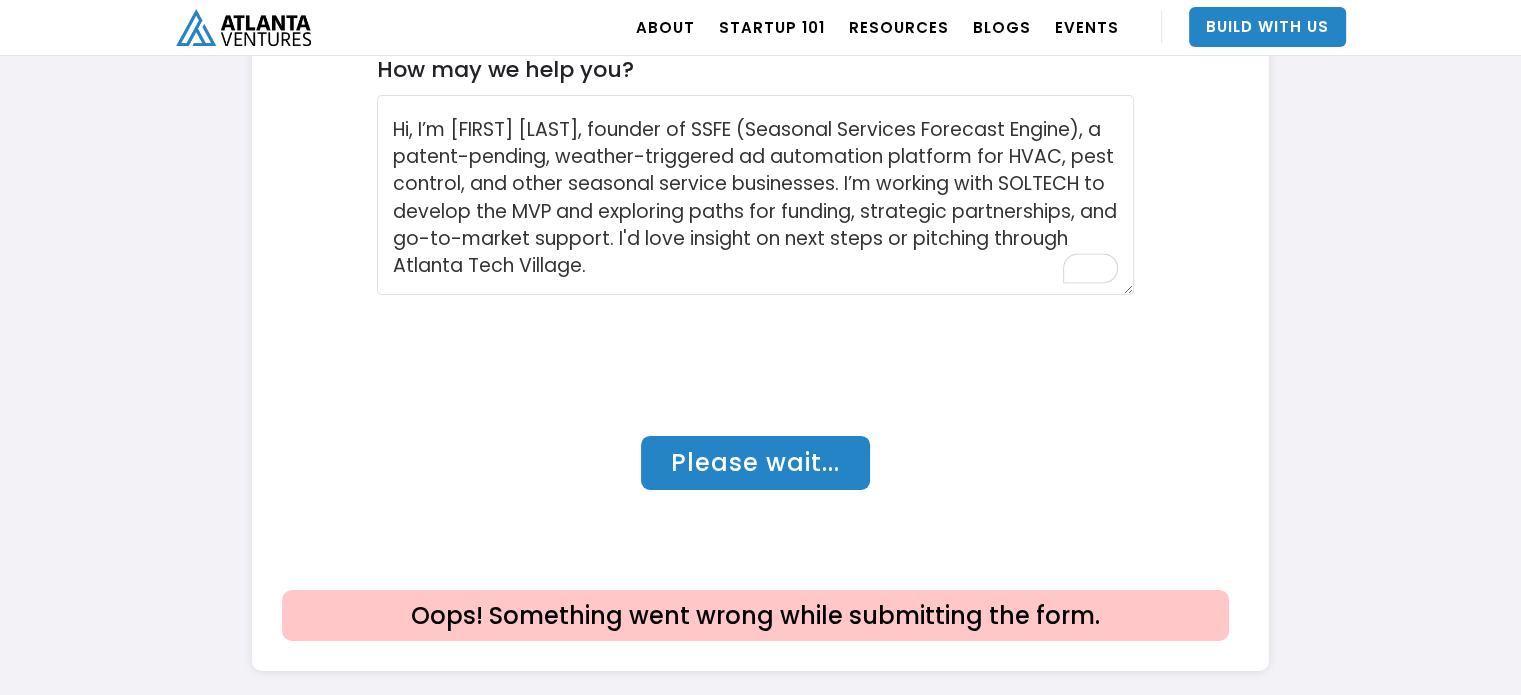type on "Submit" 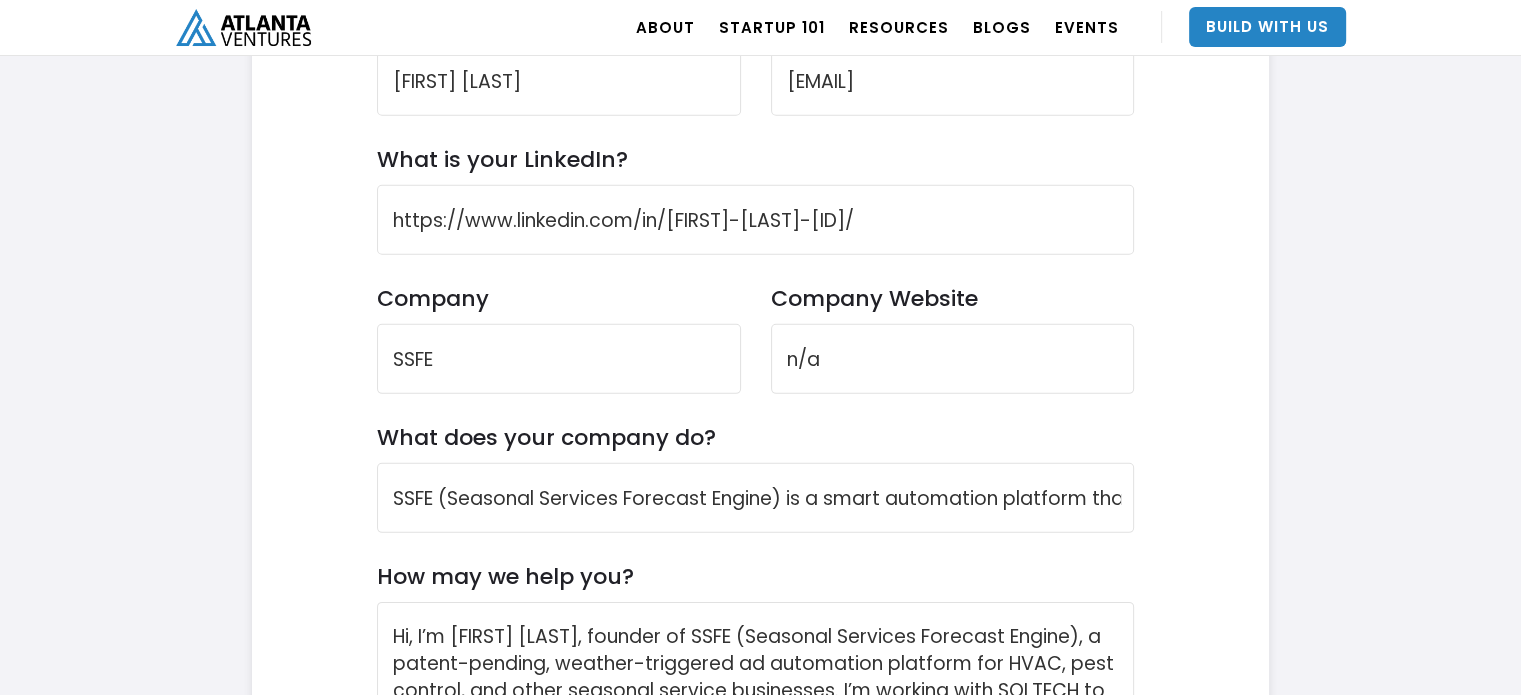 scroll, scrollTop: 6095, scrollLeft: 0, axis: vertical 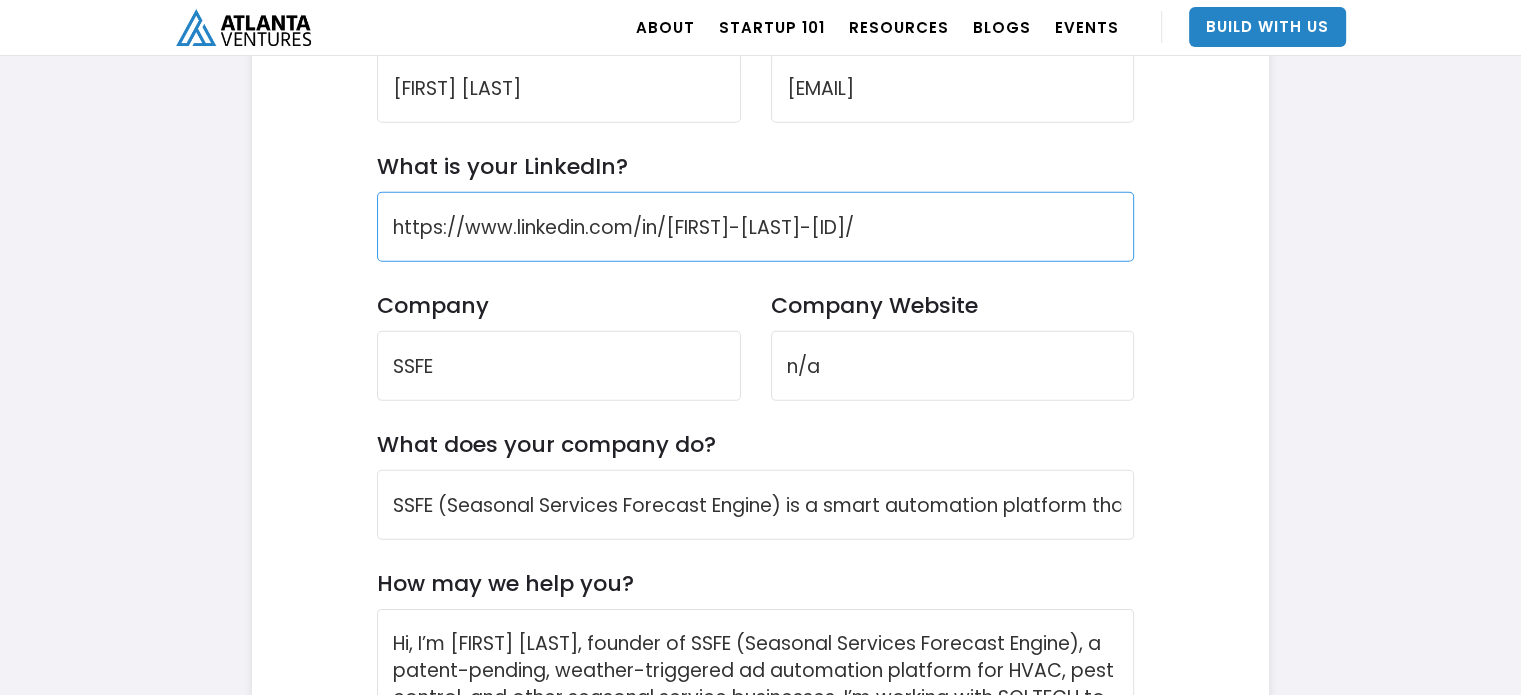 click on "https://www.linkedin.com/in/[FIRST]-[LAST]-[ID]/" at bounding box center (756, 227) 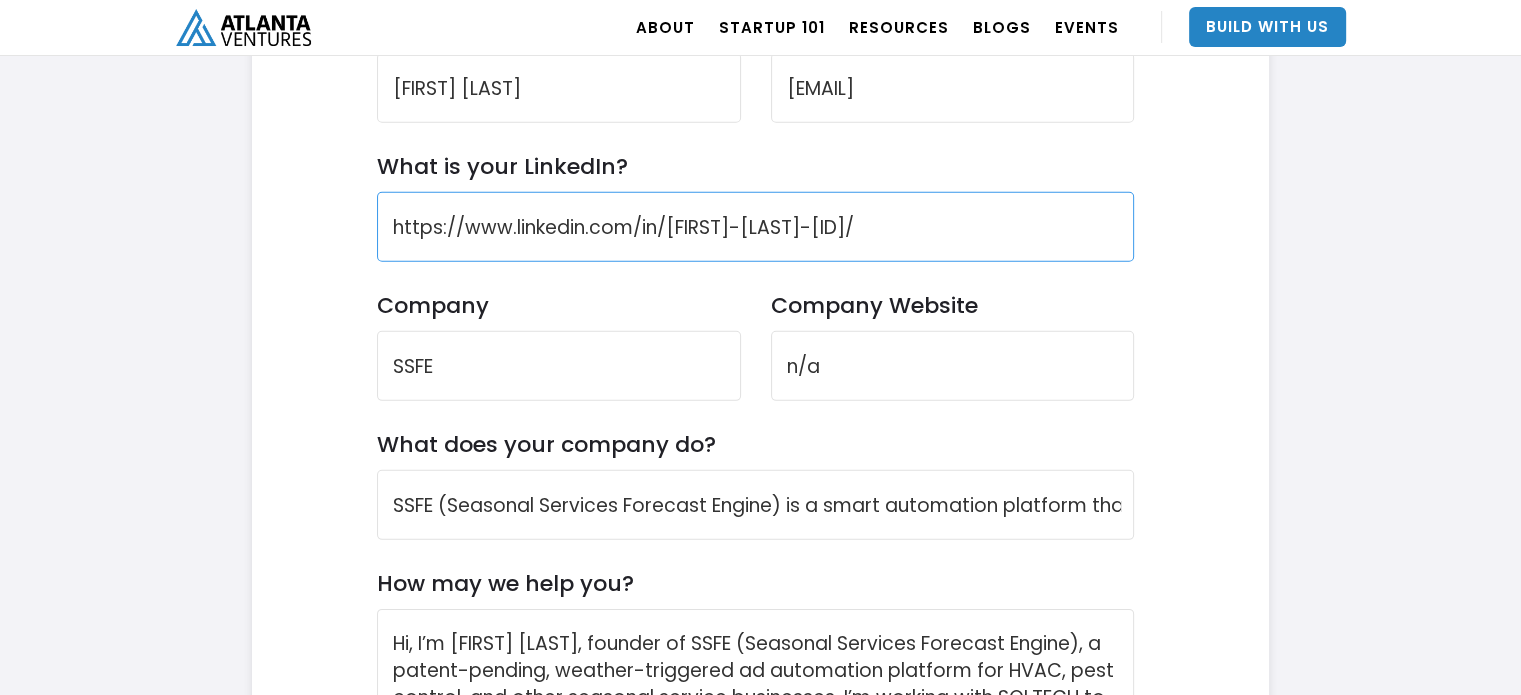 drag, startPoint x: 1008, startPoint y: 231, endPoint x: 385, endPoint y: 190, distance: 624.34766 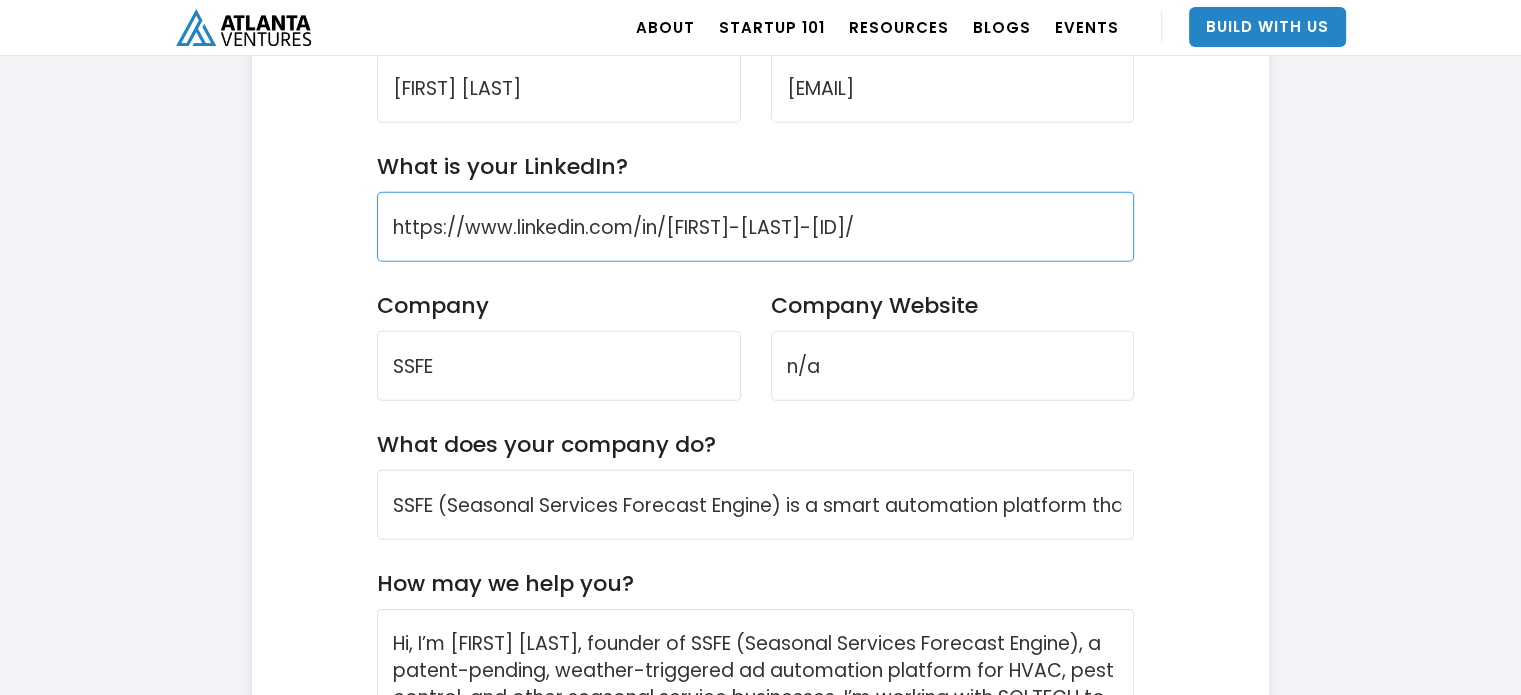 click on "Contact Us Reach out if you want to partner with Atlanta Ventures or have any questions Name [FIRST] [LAST] Email [EMAIL] What is your LinkedIn? https://www.linkedin.com/in/[FIRST]-[LAST]-[ID]/ Company SSFE Company Website n/a What does your company do? SSFE (Seasonal Services Forecast Engine) is a smart automation platform that uses real-time weather data to automatically trigger geo-targeted digital ads for seasonal home service businesses. It ensures your marketing only activates when demand spikes, eliminating wasted spend. How may we help you? Hi, I’m [FIRST] [LAST], founder of SSFE (Seasonal Services Forecast Engine), a patent-pending, weather-triggered ad automation platform for HVAC, pest control, and other seasonal service businesses. I’m working with SOLTECH to develop the MVP and exploring paths for funding, strategic partnerships, and go-to-market support. I'd love insight on next steps or pitching through Atlanta Tech Village. Submit" at bounding box center [756, 421] 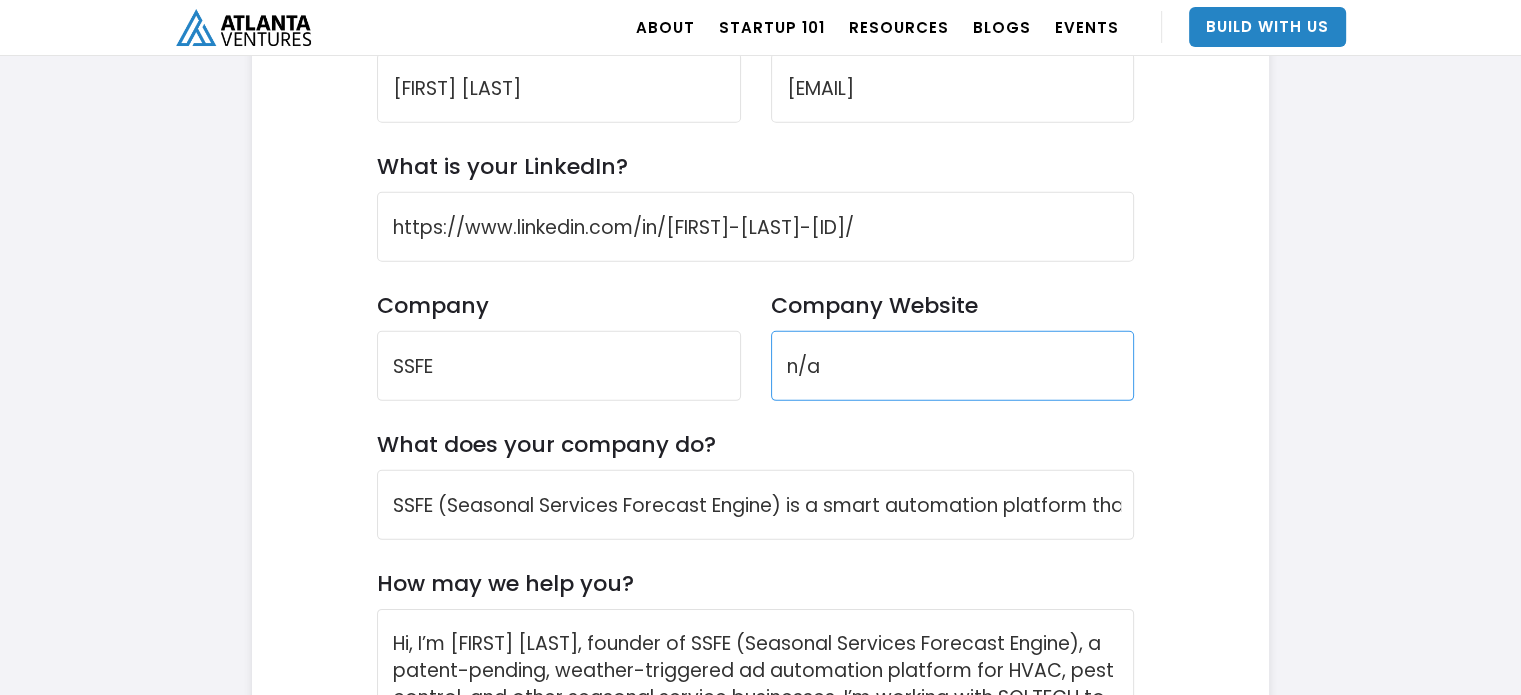 click on "n/a" at bounding box center (953, 366) 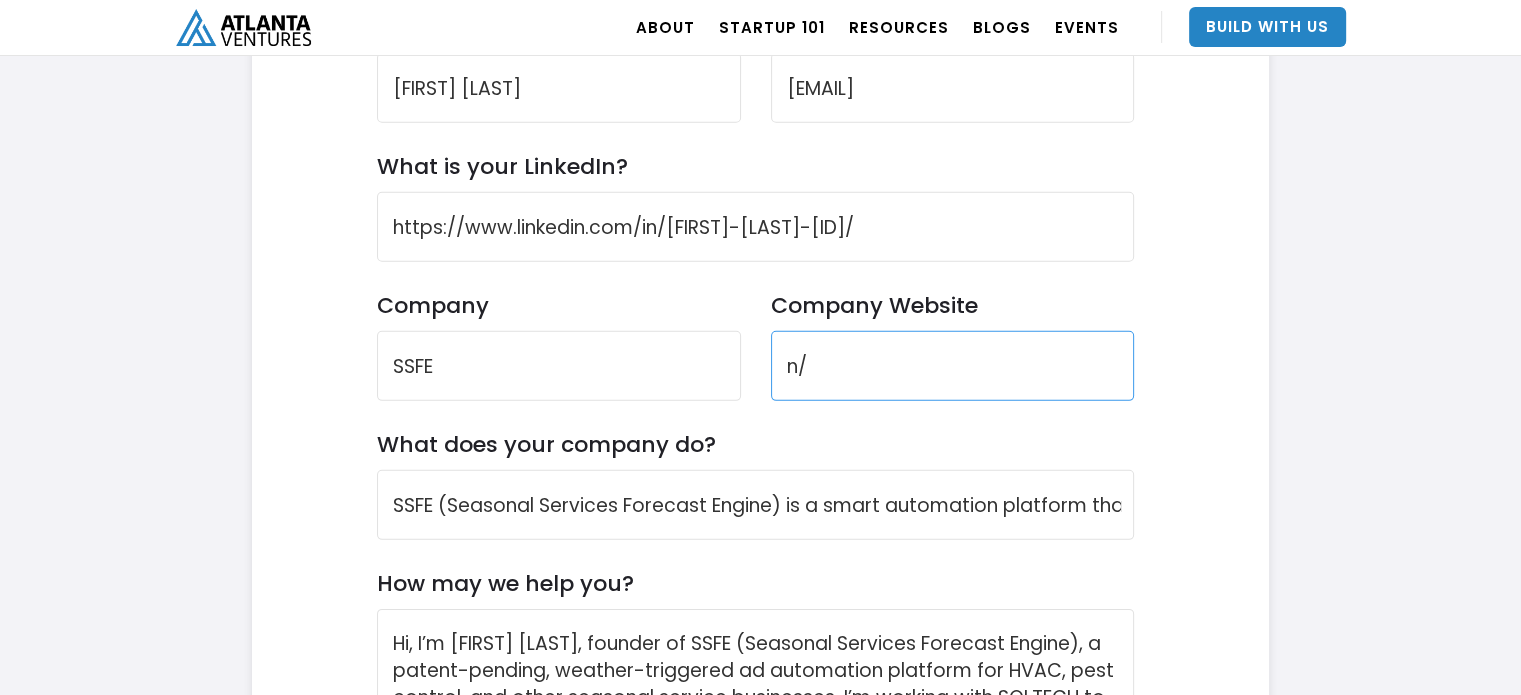 type on "n" 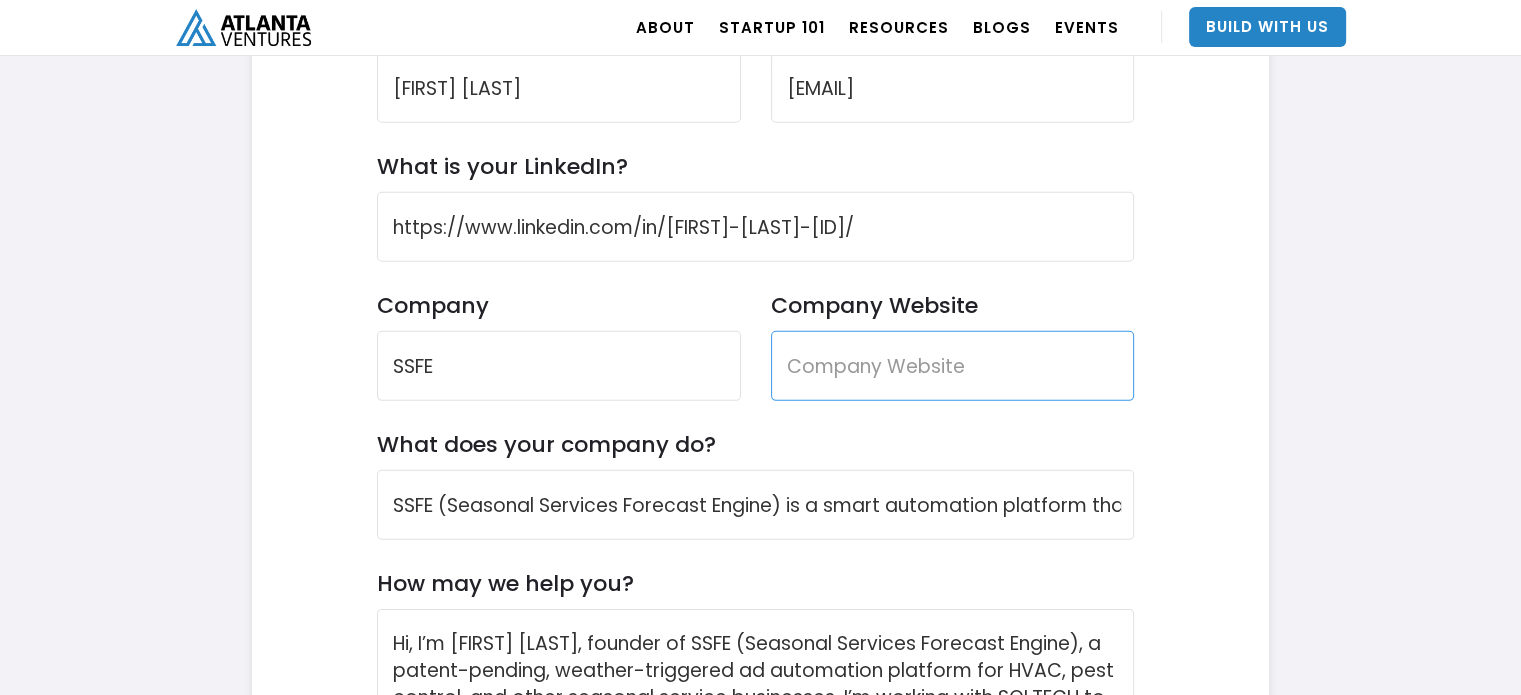 click on "Company Website" at bounding box center [953, 366] 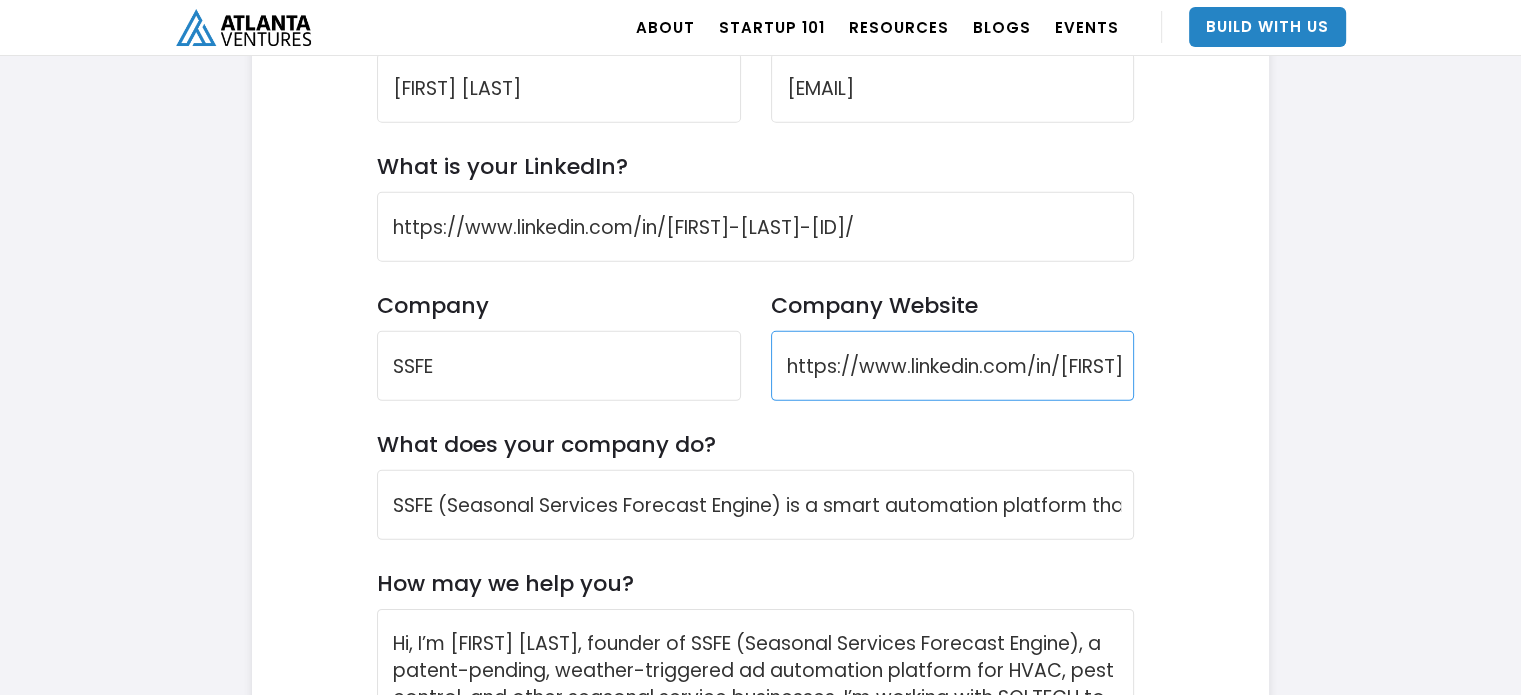scroll, scrollTop: 0, scrollLeft: 274, axis: horizontal 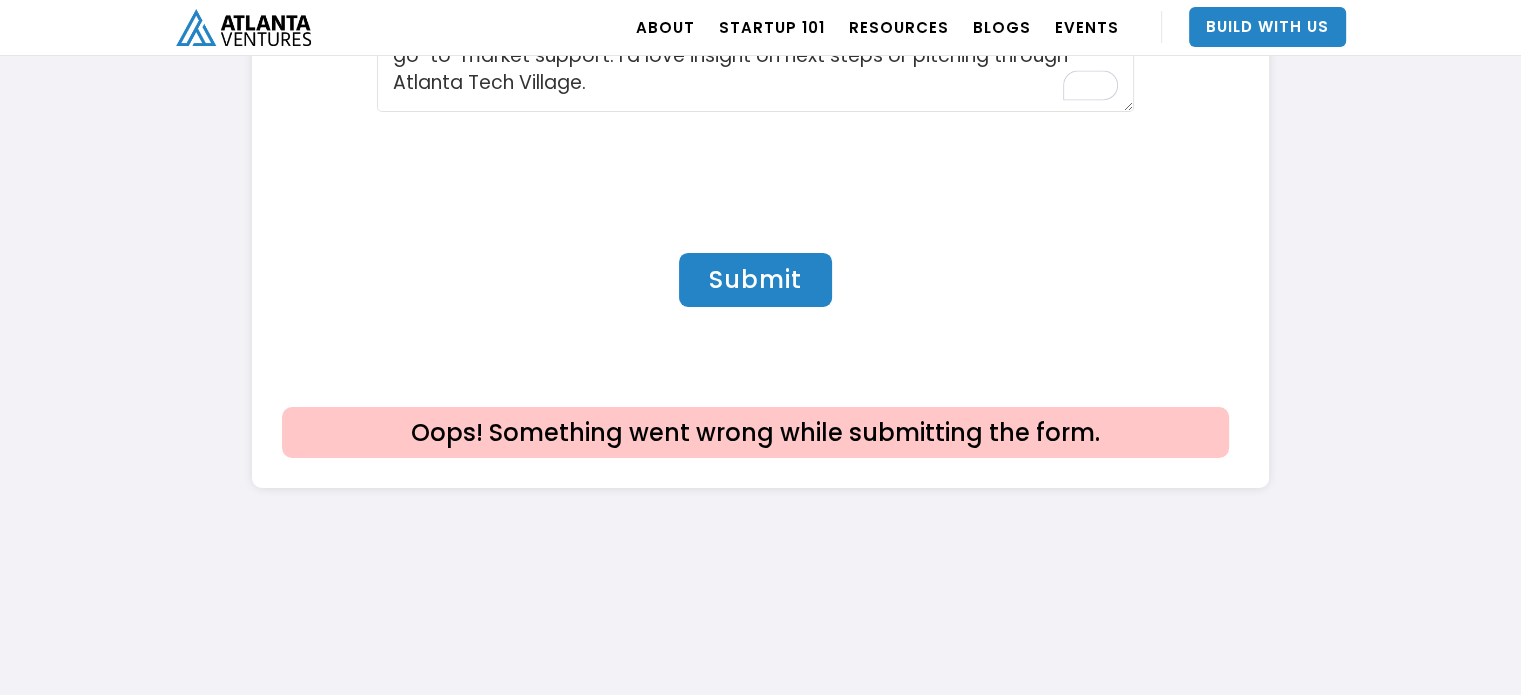 type on "https://www.linkedin.com/in/[FIRST]-[LAST]-[ID]/" 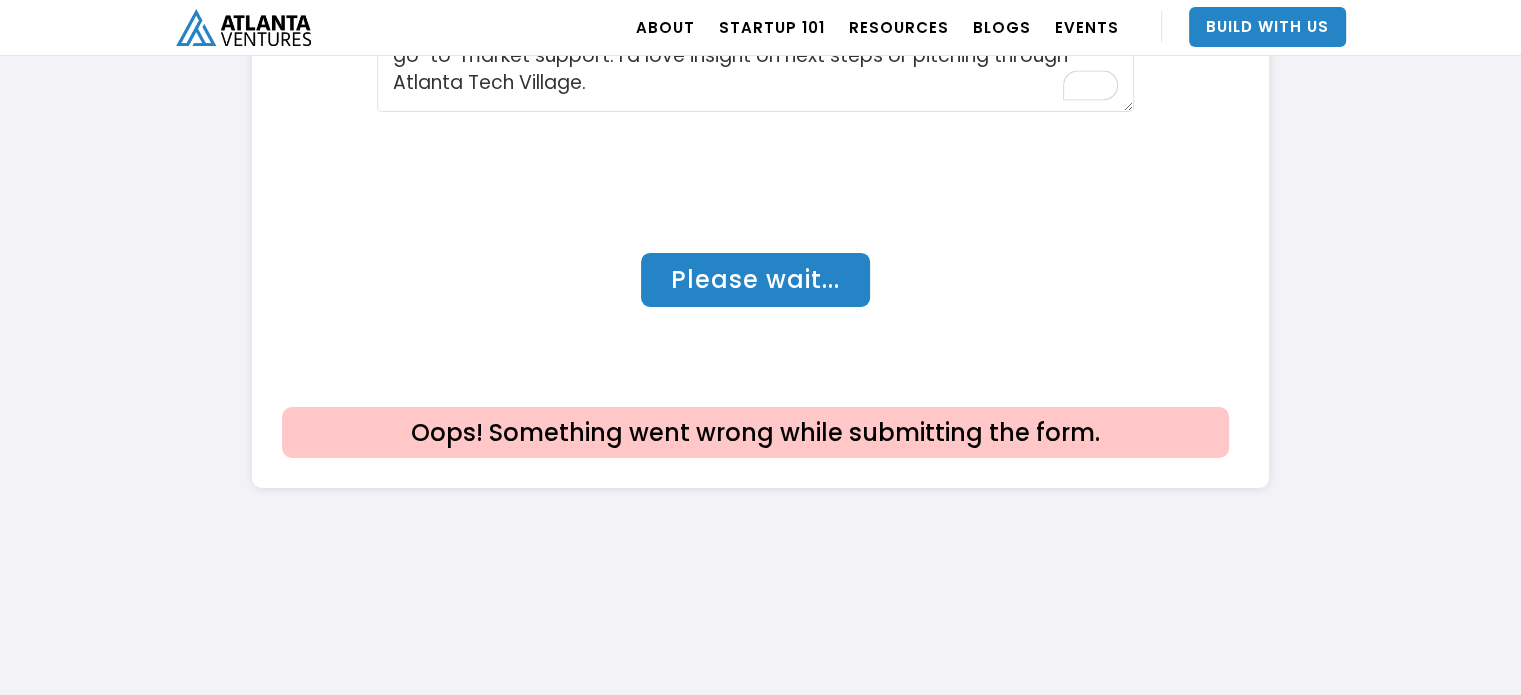 scroll, scrollTop: 0, scrollLeft: 0, axis: both 